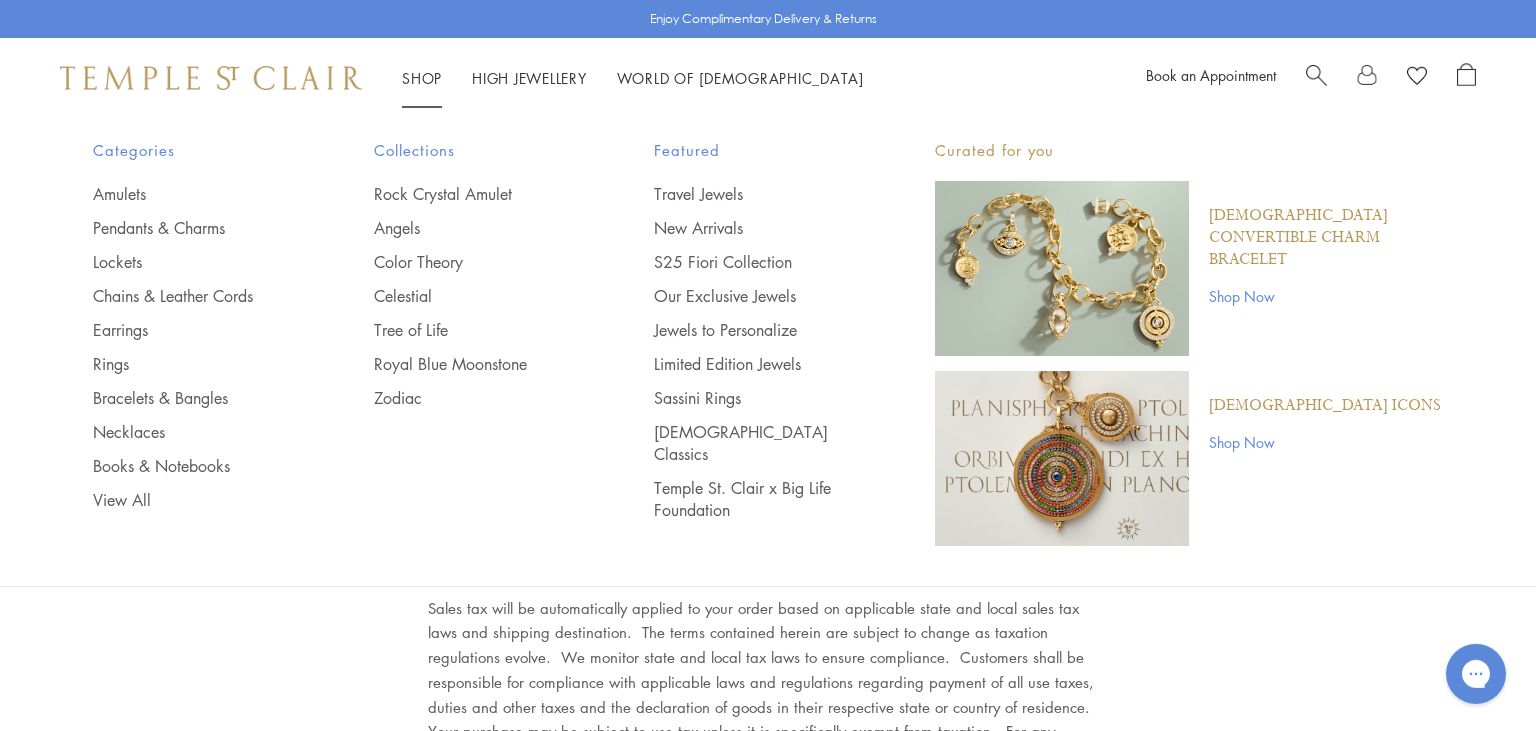 scroll, scrollTop: 0, scrollLeft: 0, axis: both 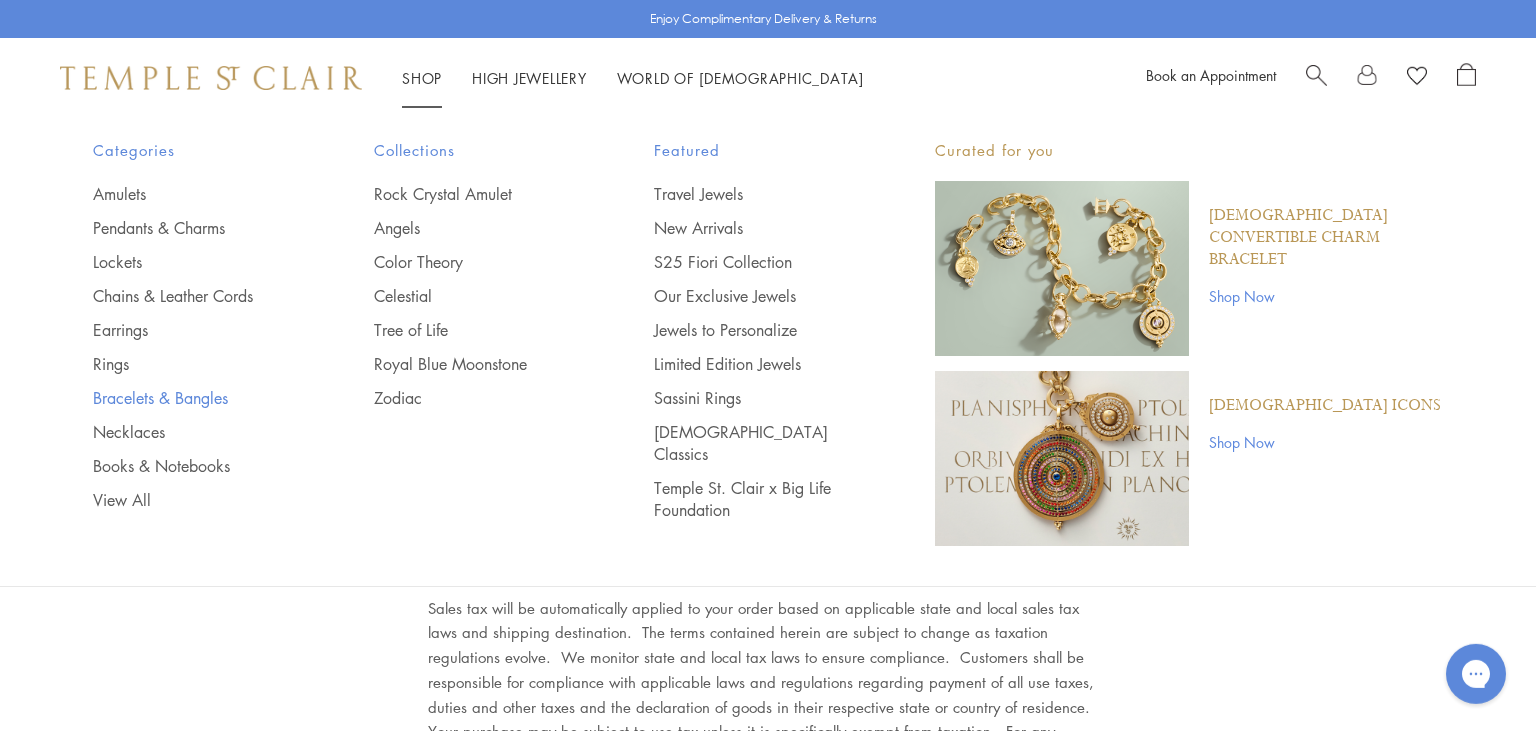 click on "Bracelets & Bangles" at bounding box center (193, 398) 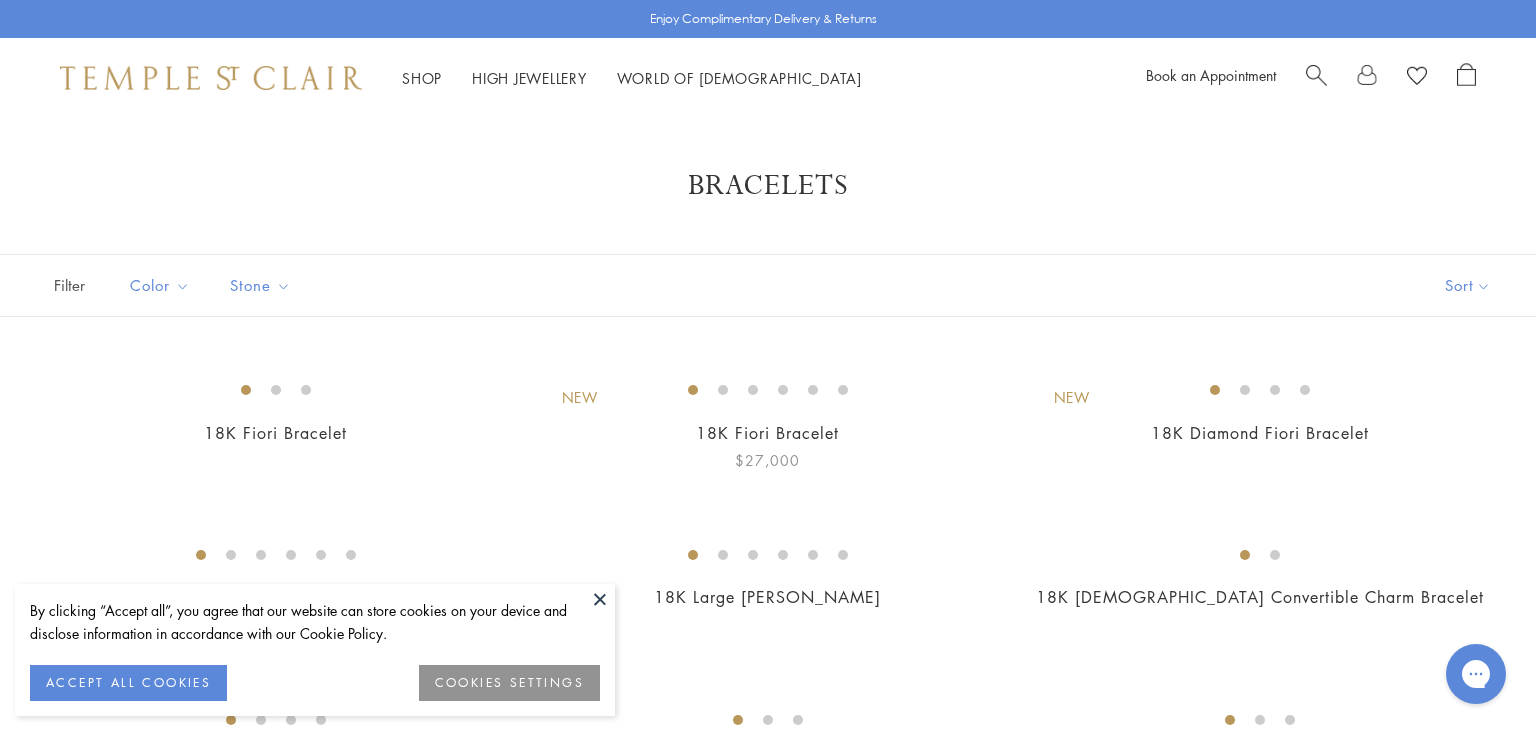 scroll, scrollTop: 0, scrollLeft: 0, axis: both 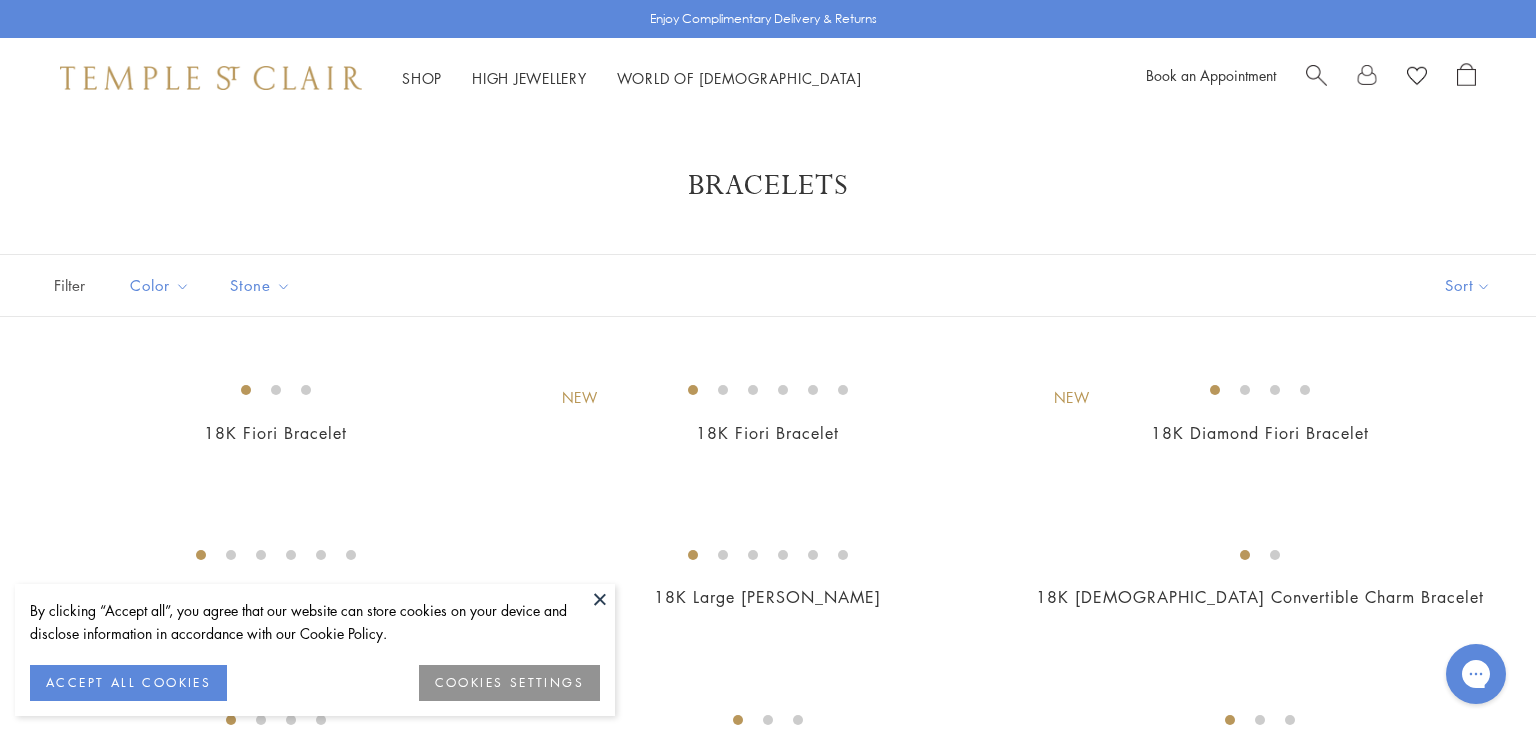 click at bounding box center [600, 599] 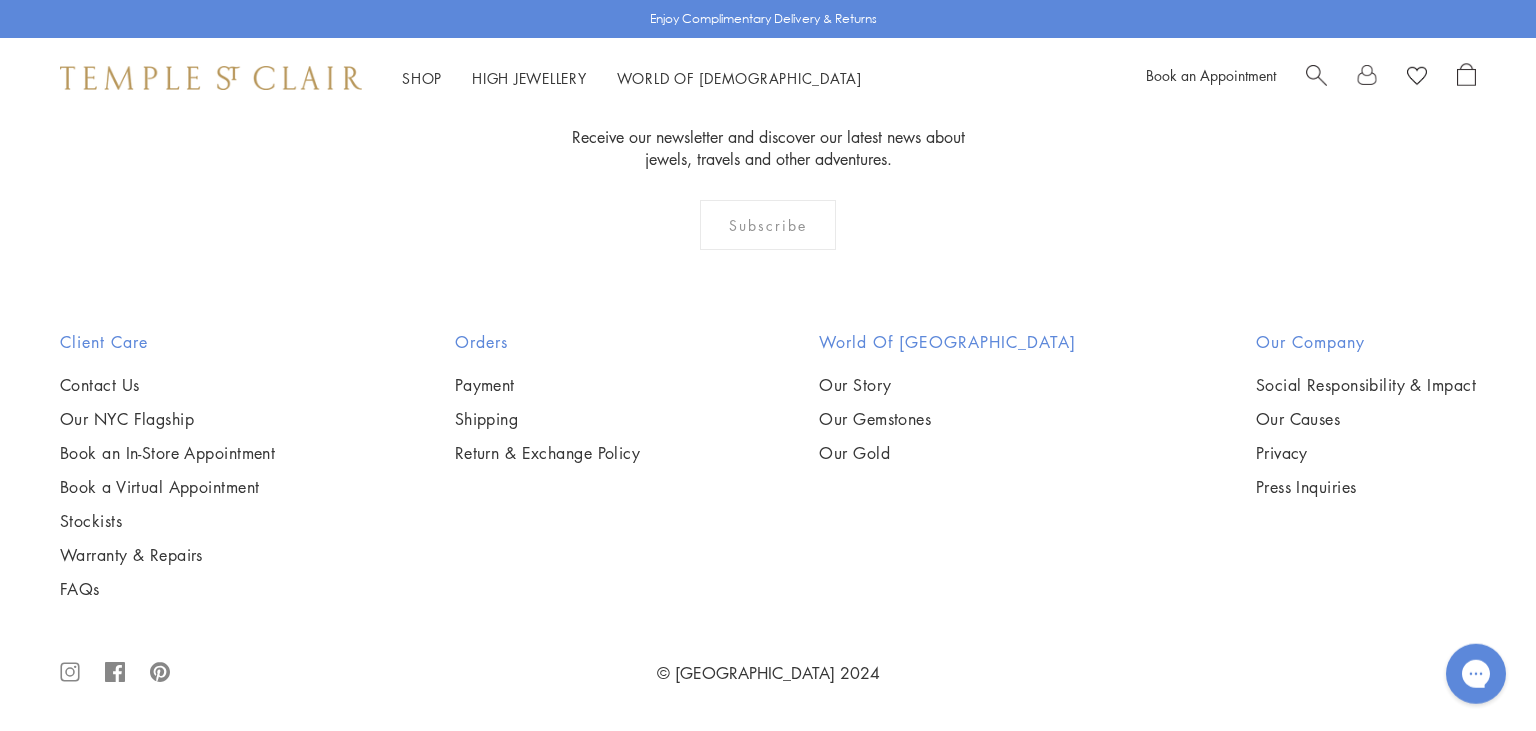 scroll, scrollTop: 4400, scrollLeft: 0, axis: vertical 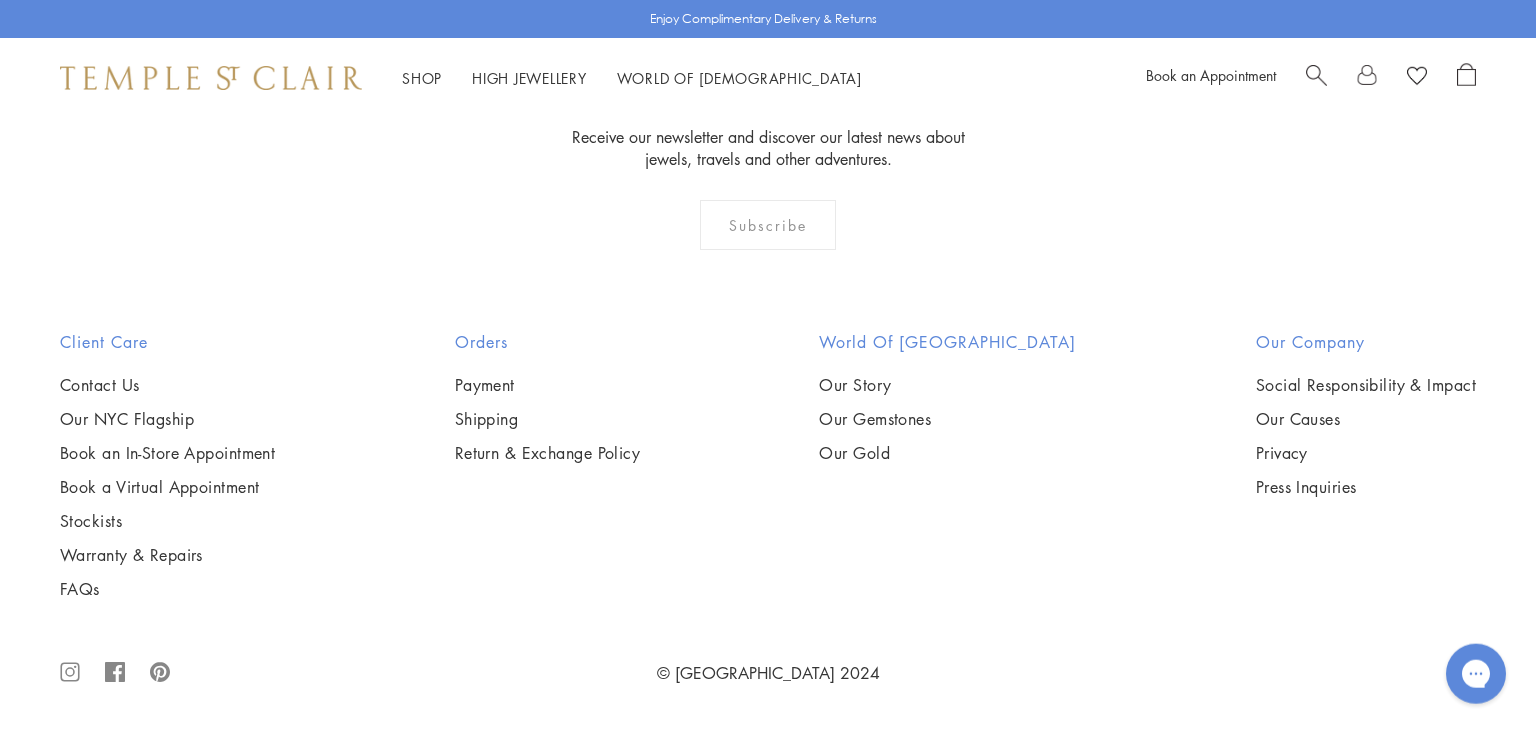 click at bounding box center (0, 0) 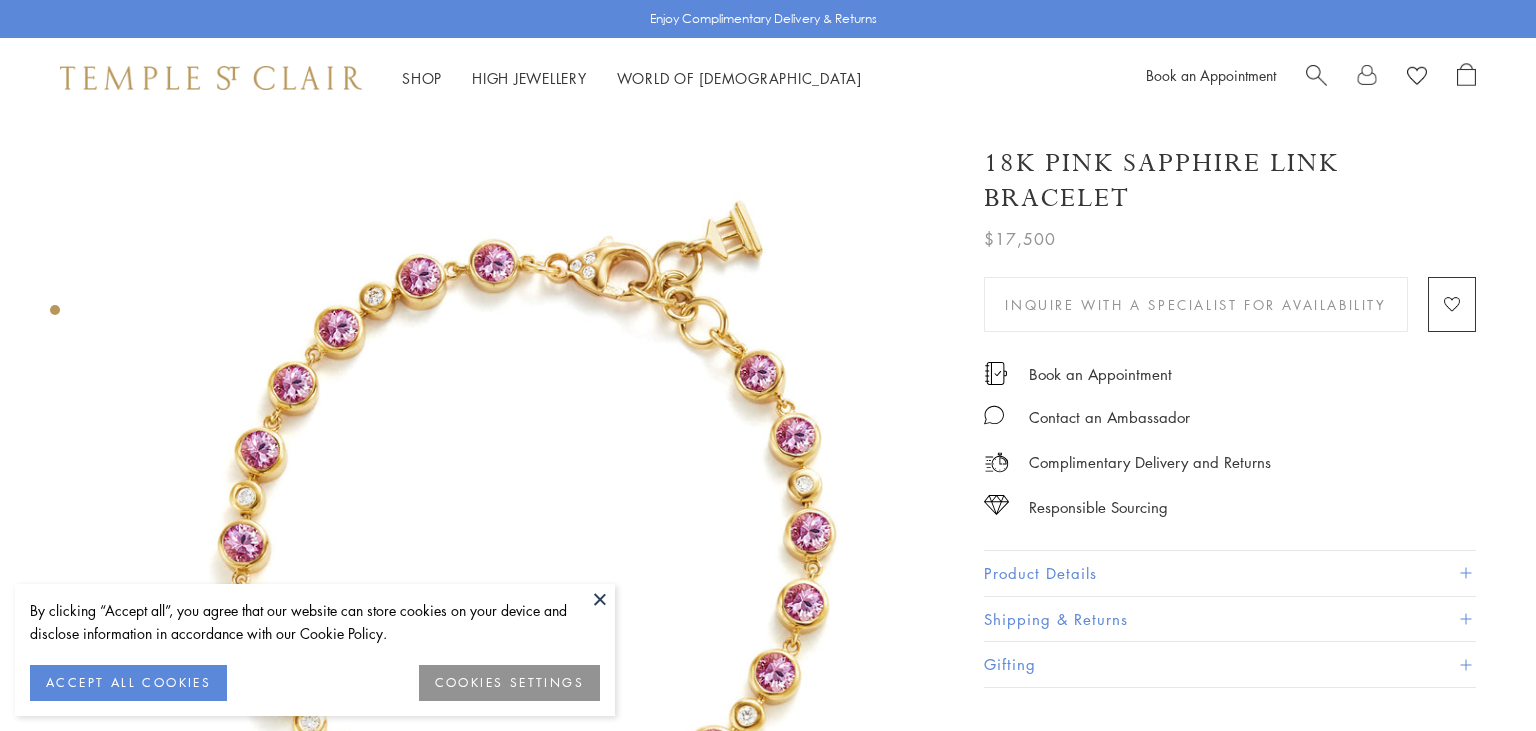 scroll, scrollTop: 0, scrollLeft: 0, axis: both 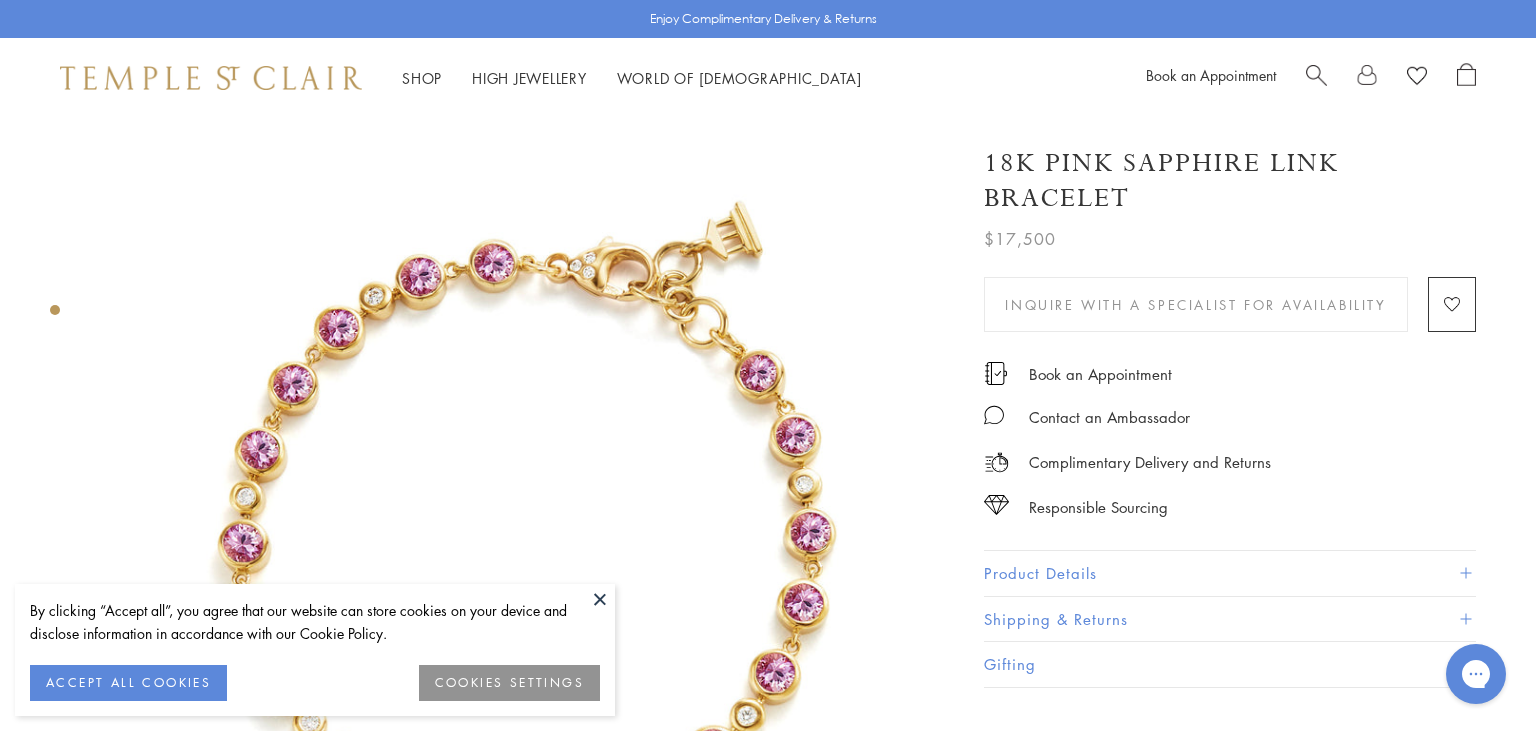 click at bounding box center (600, 599) 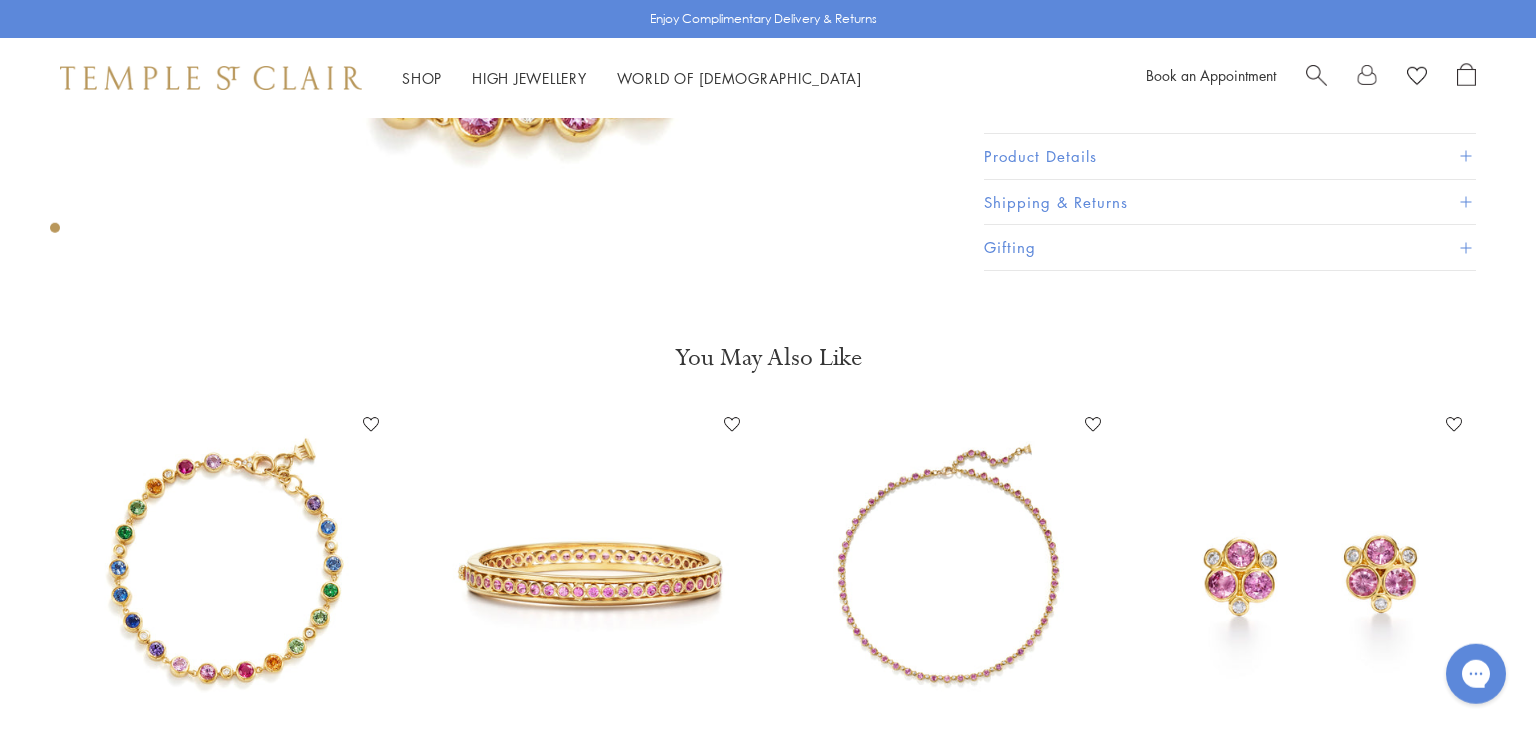 scroll, scrollTop: 704, scrollLeft: 0, axis: vertical 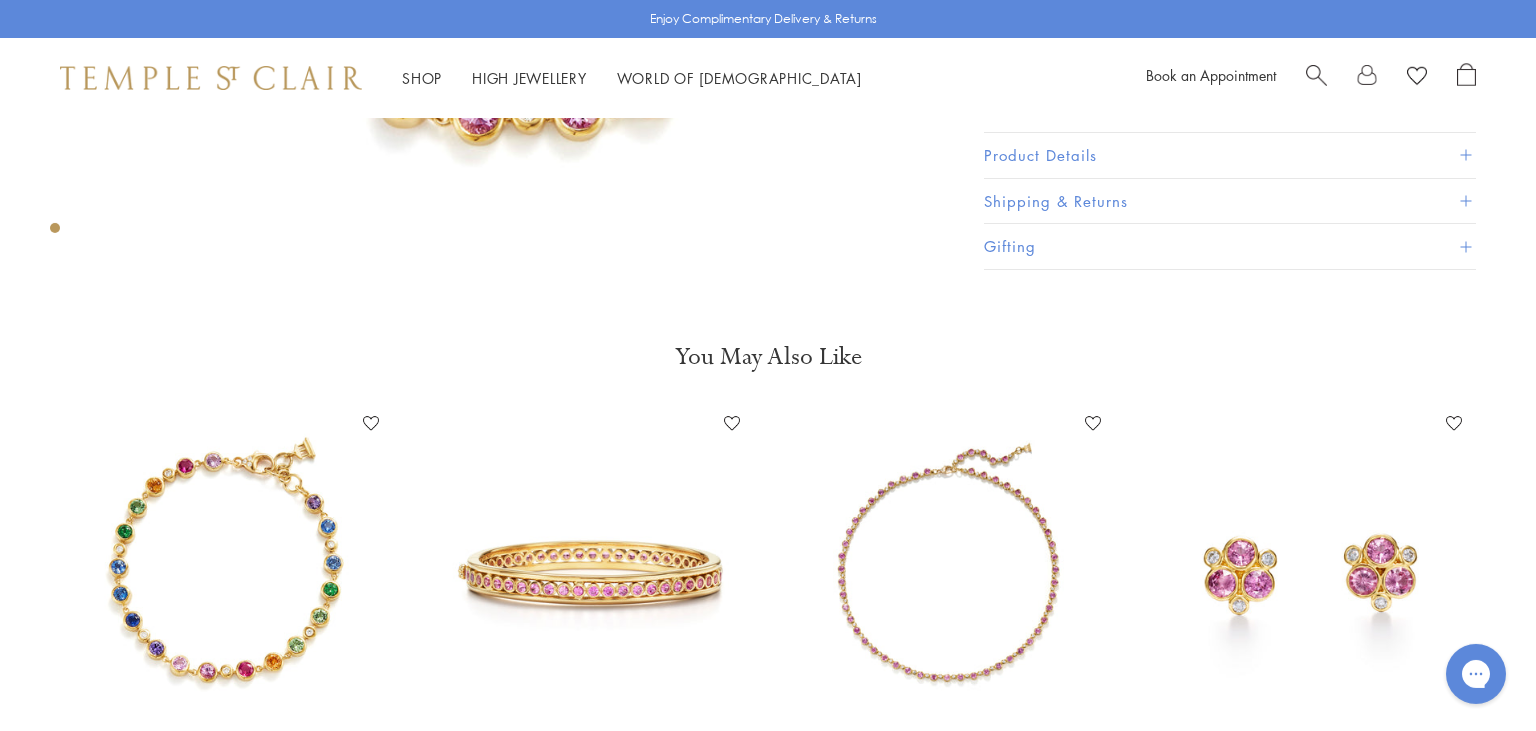 click at bounding box center [226, 568] 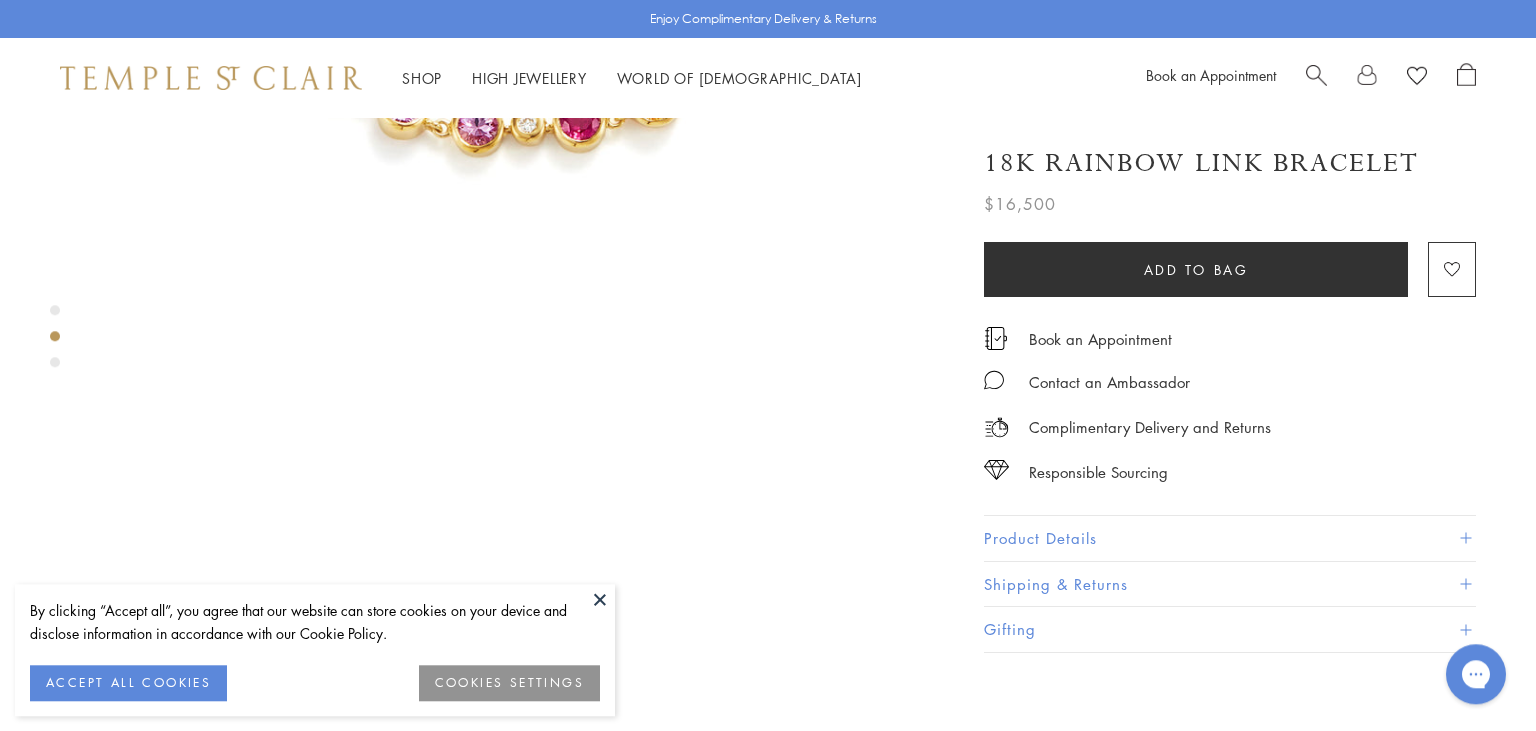 scroll, scrollTop: 1016, scrollLeft: 0, axis: vertical 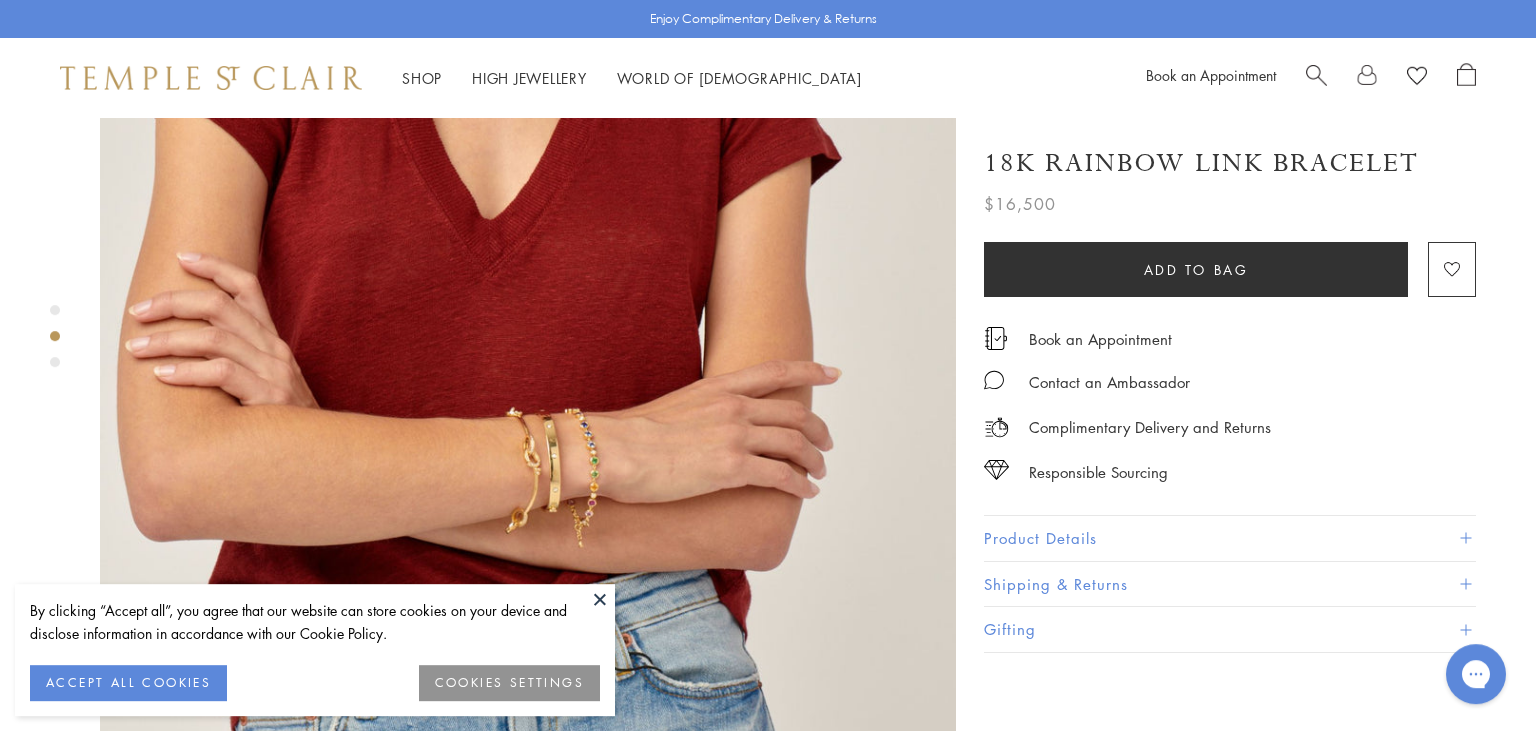 click at bounding box center [600, 599] 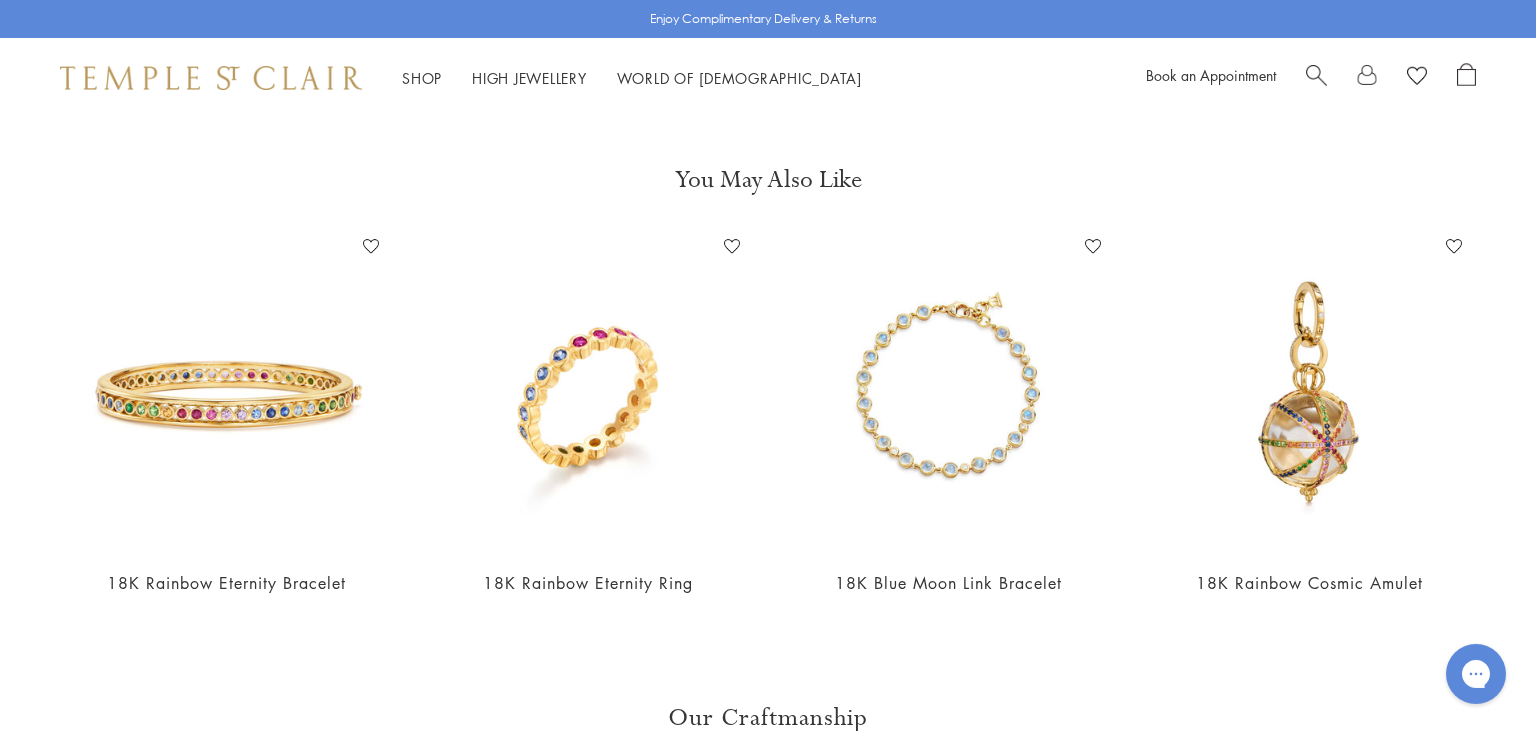 scroll, scrollTop: 2660, scrollLeft: 0, axis: vertical 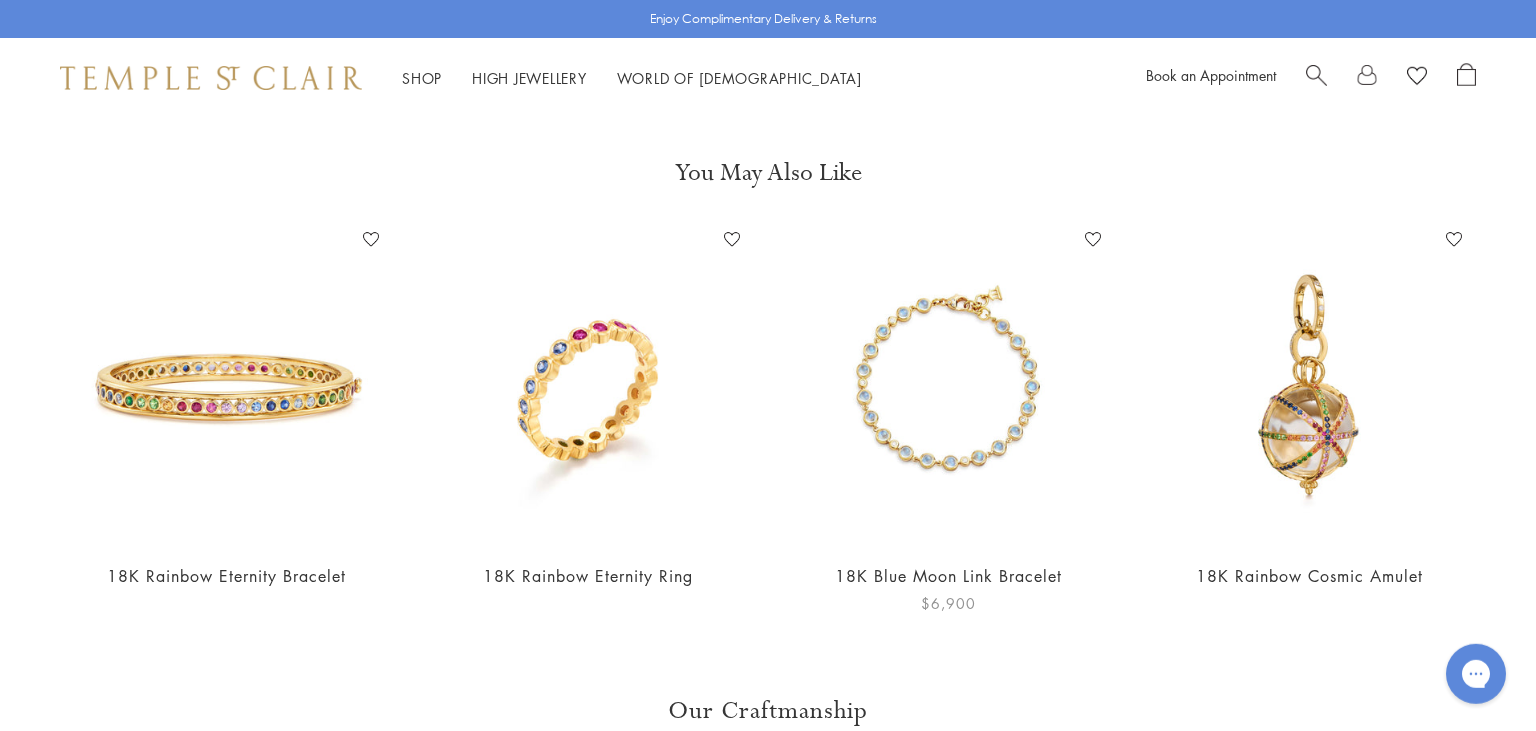 click at bounding box center (948, 384) 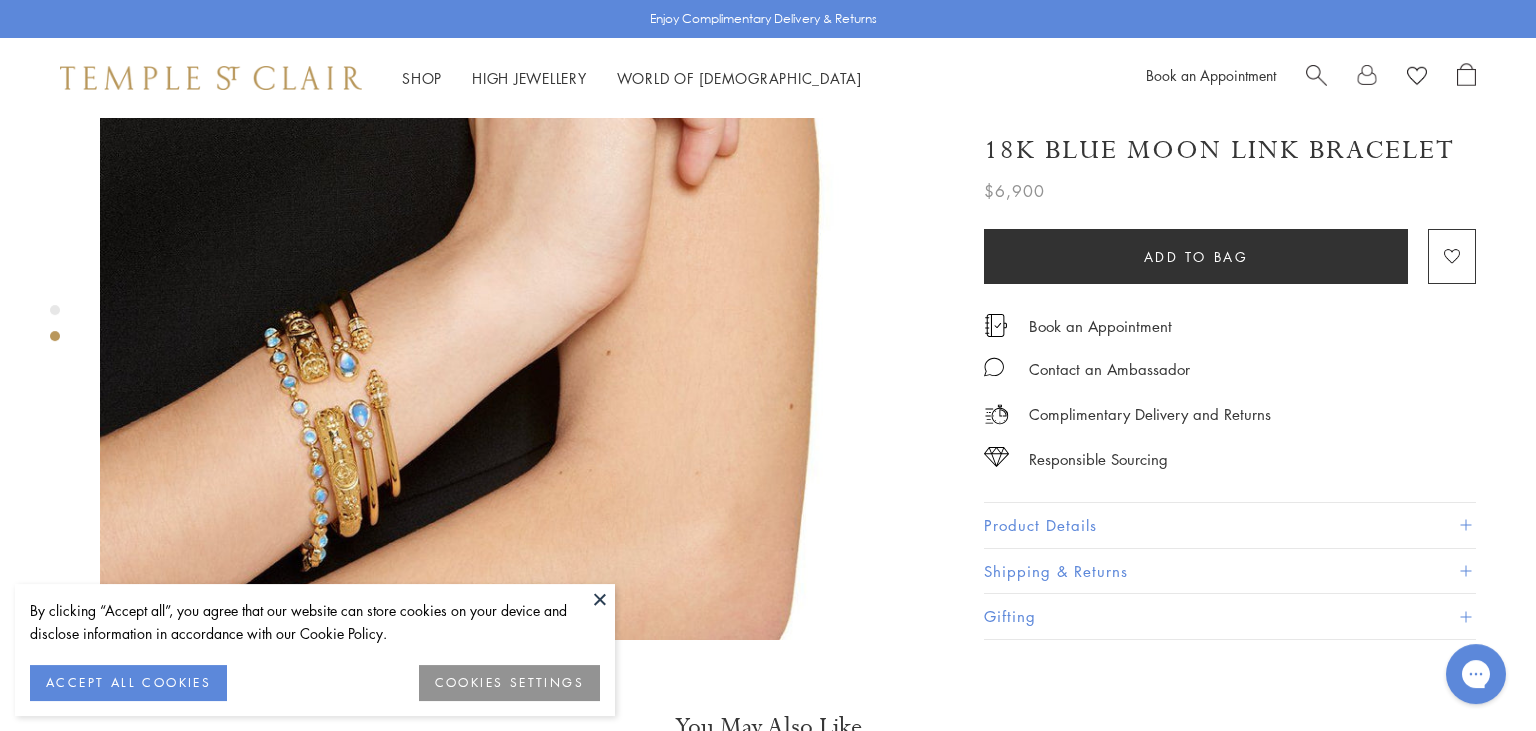 scroll, scrollTop: 1227, scrollLeft: 0, axis: vertical 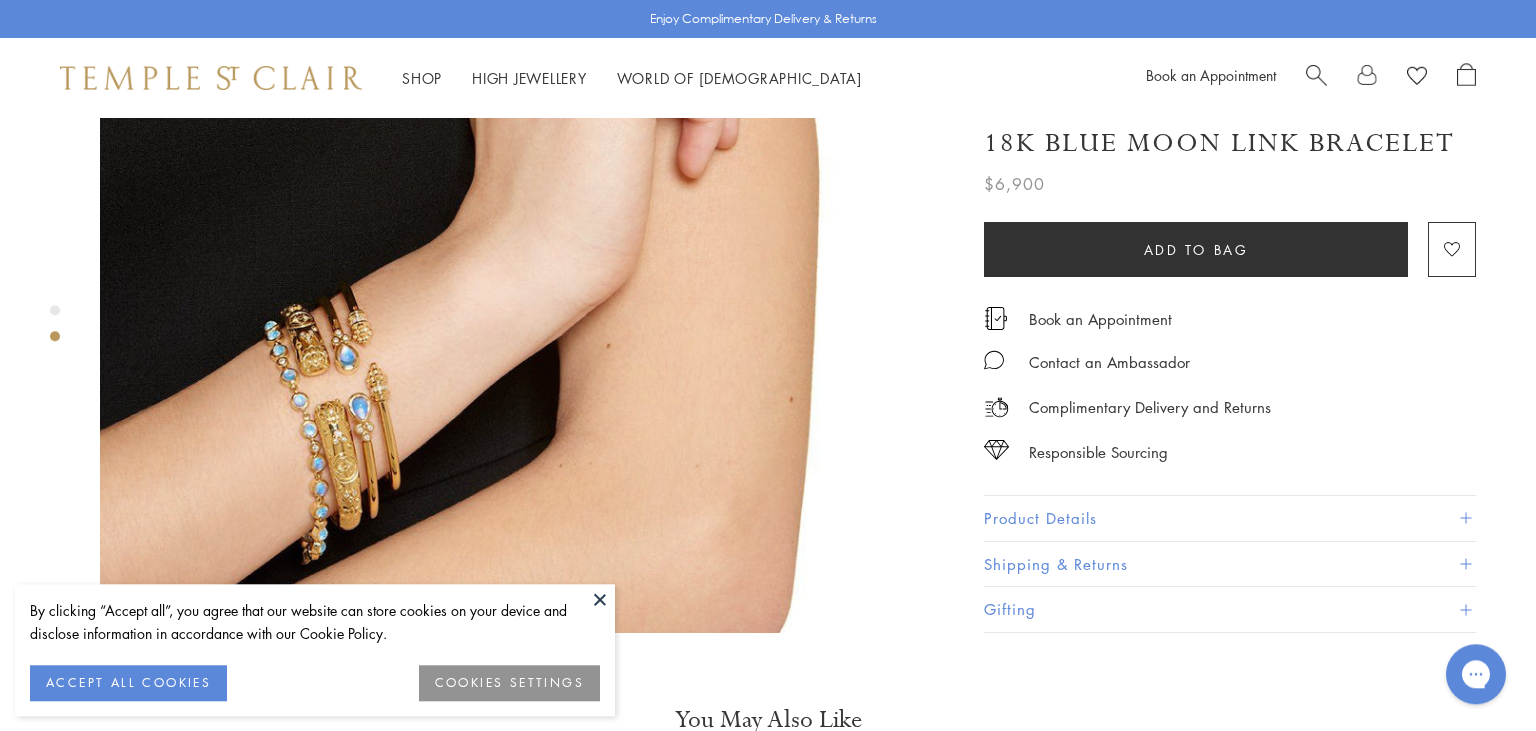 click at bounding box center (600, 599) 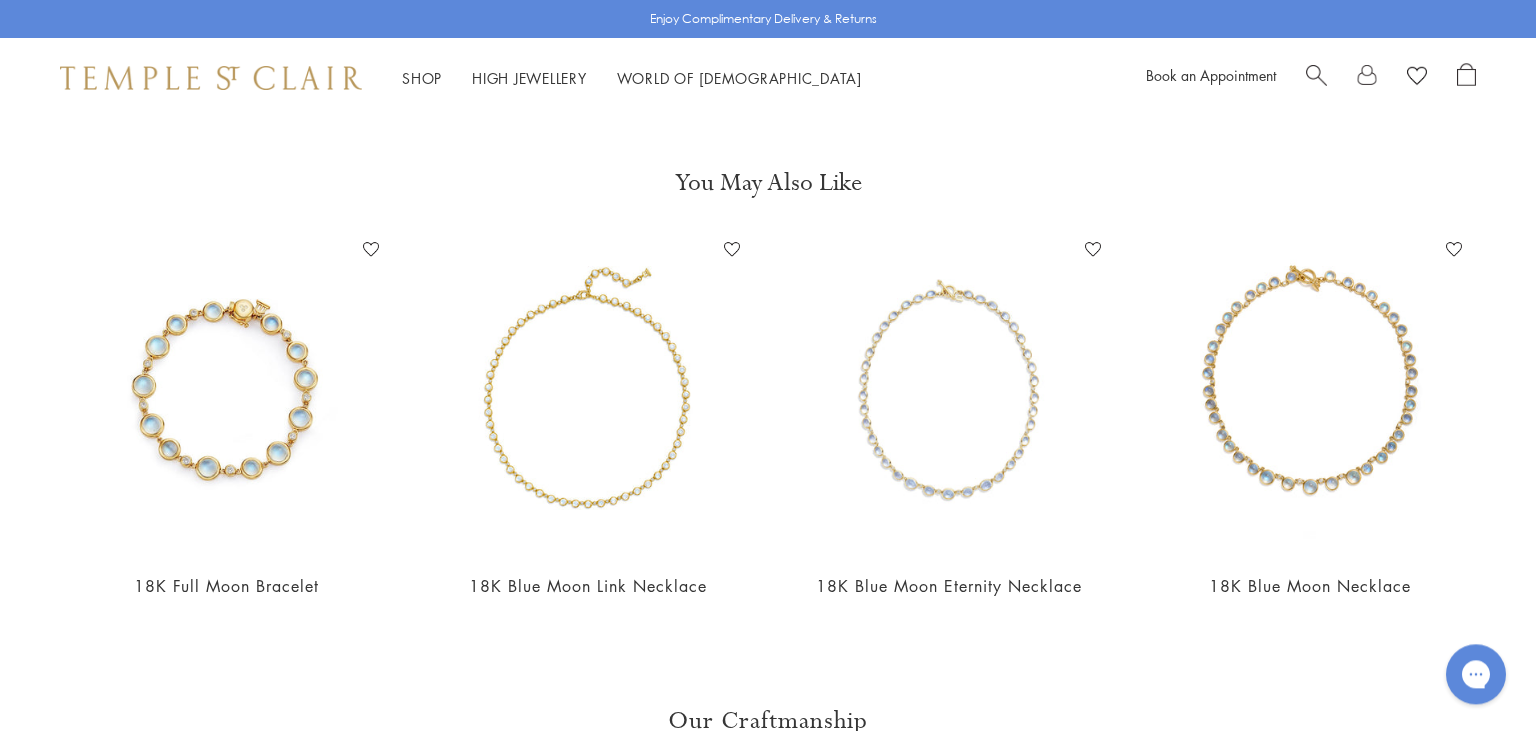 scroll, scrollTop: 1768, scrollLeft: 0, axis: vertical 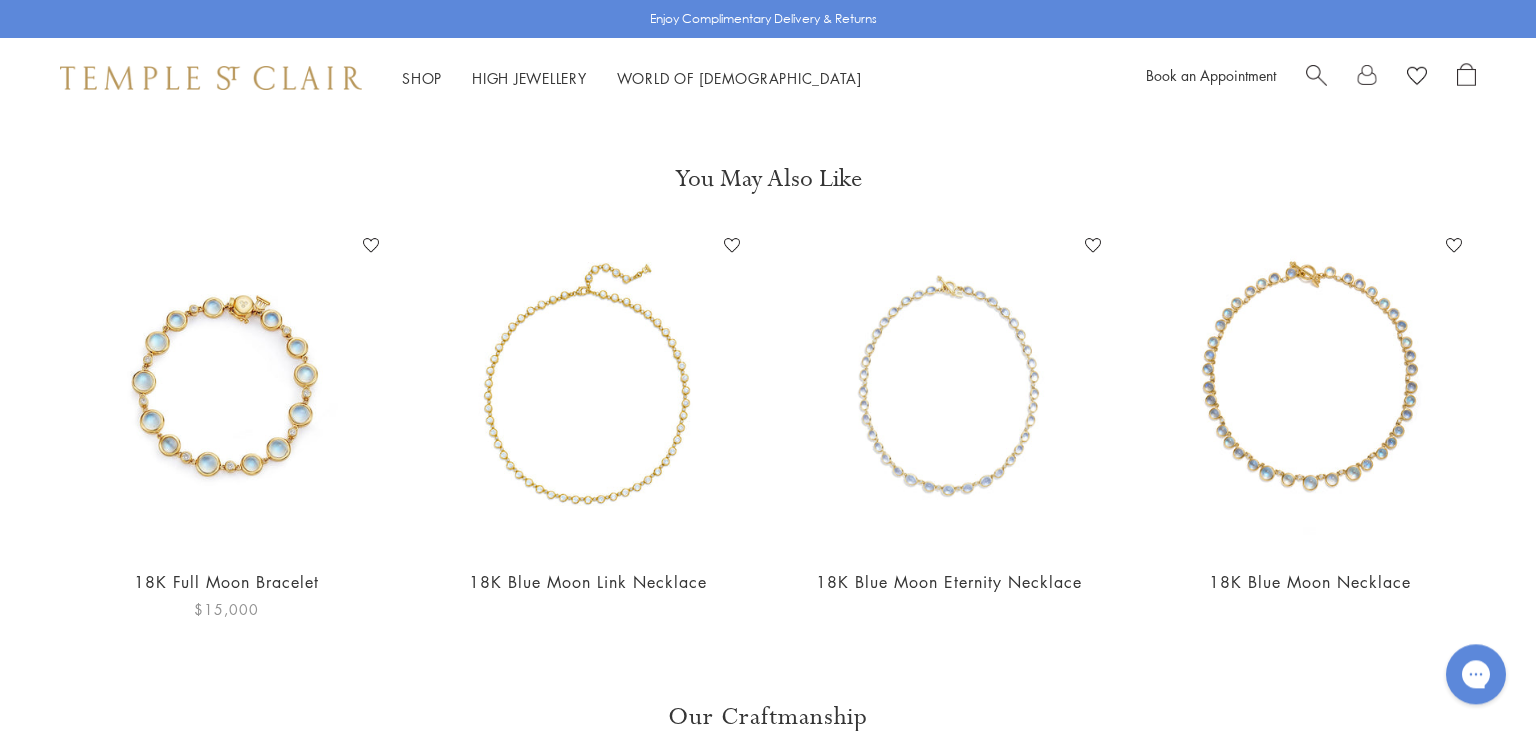 click at bounding box center (226, 390) 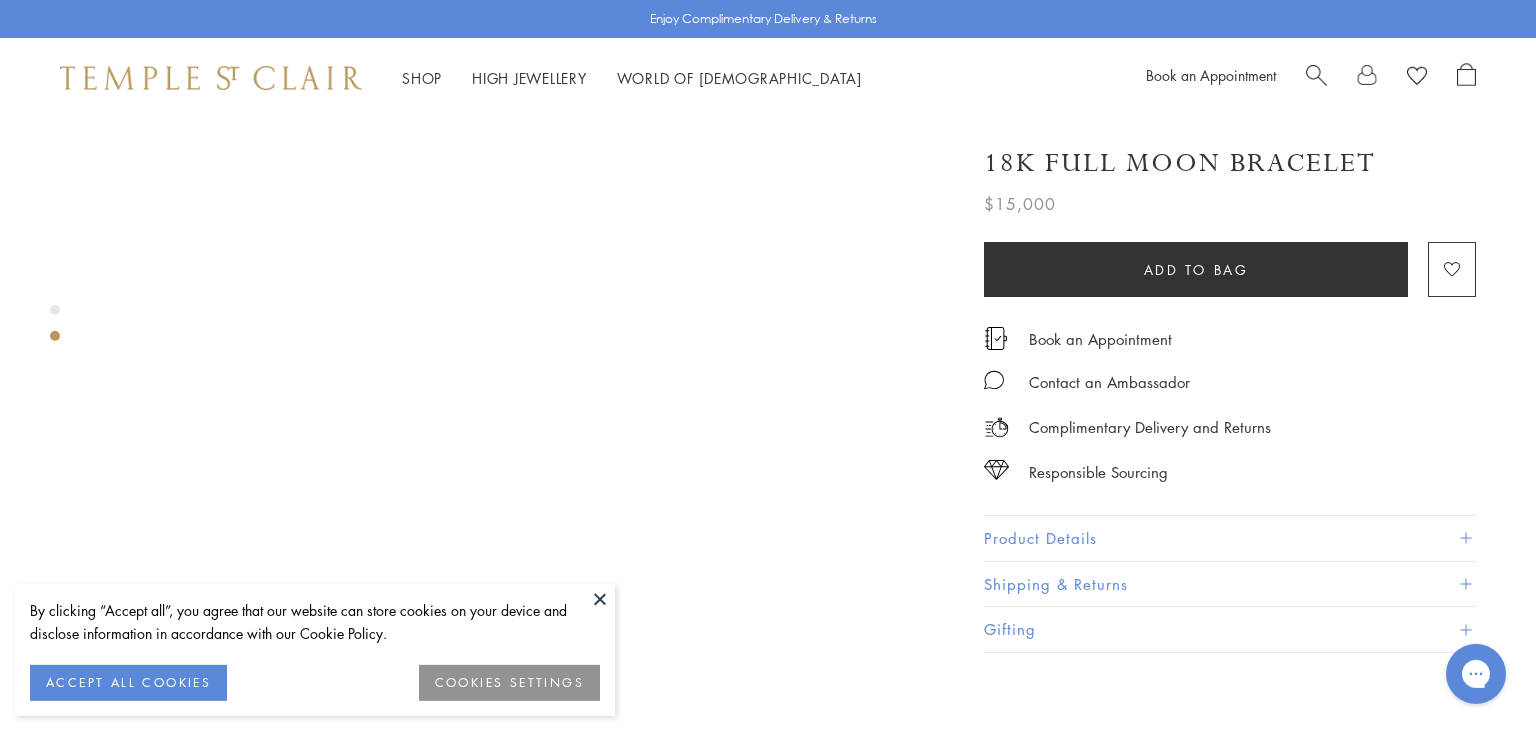 scroll, scrollTop: 1128, scrollLeft: 0, axis: vertical 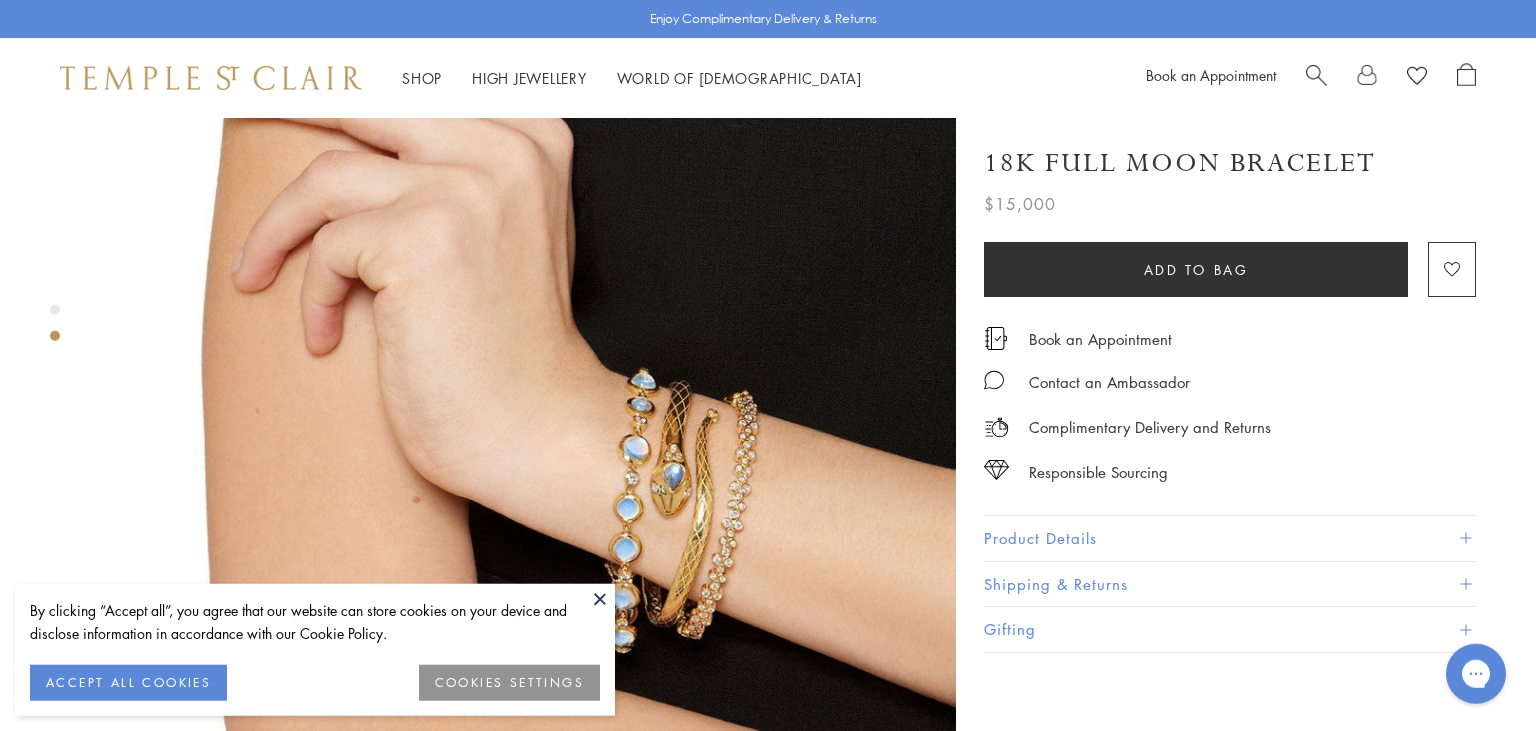 click at bounding box center [600, 599] 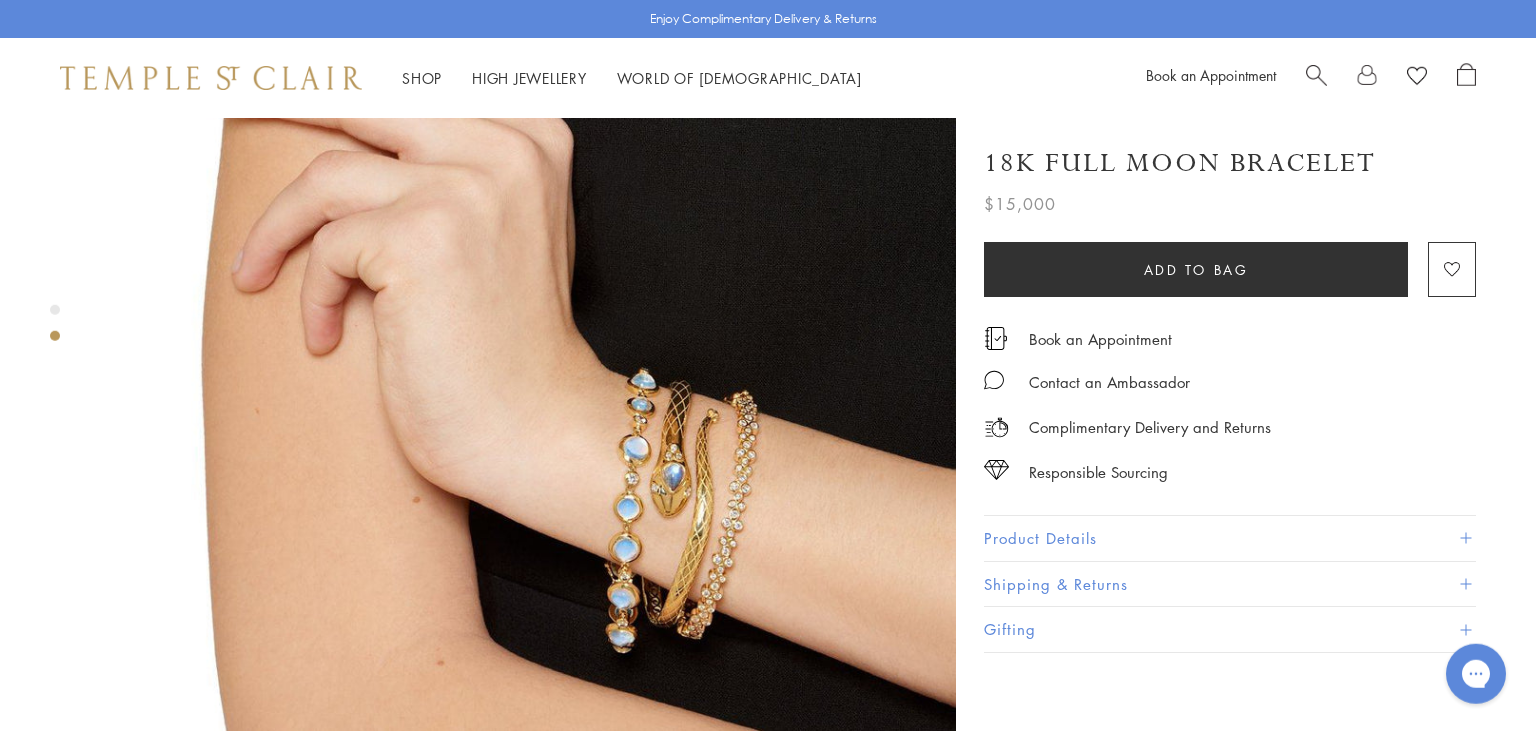 click at bounding box center (1316, 73) 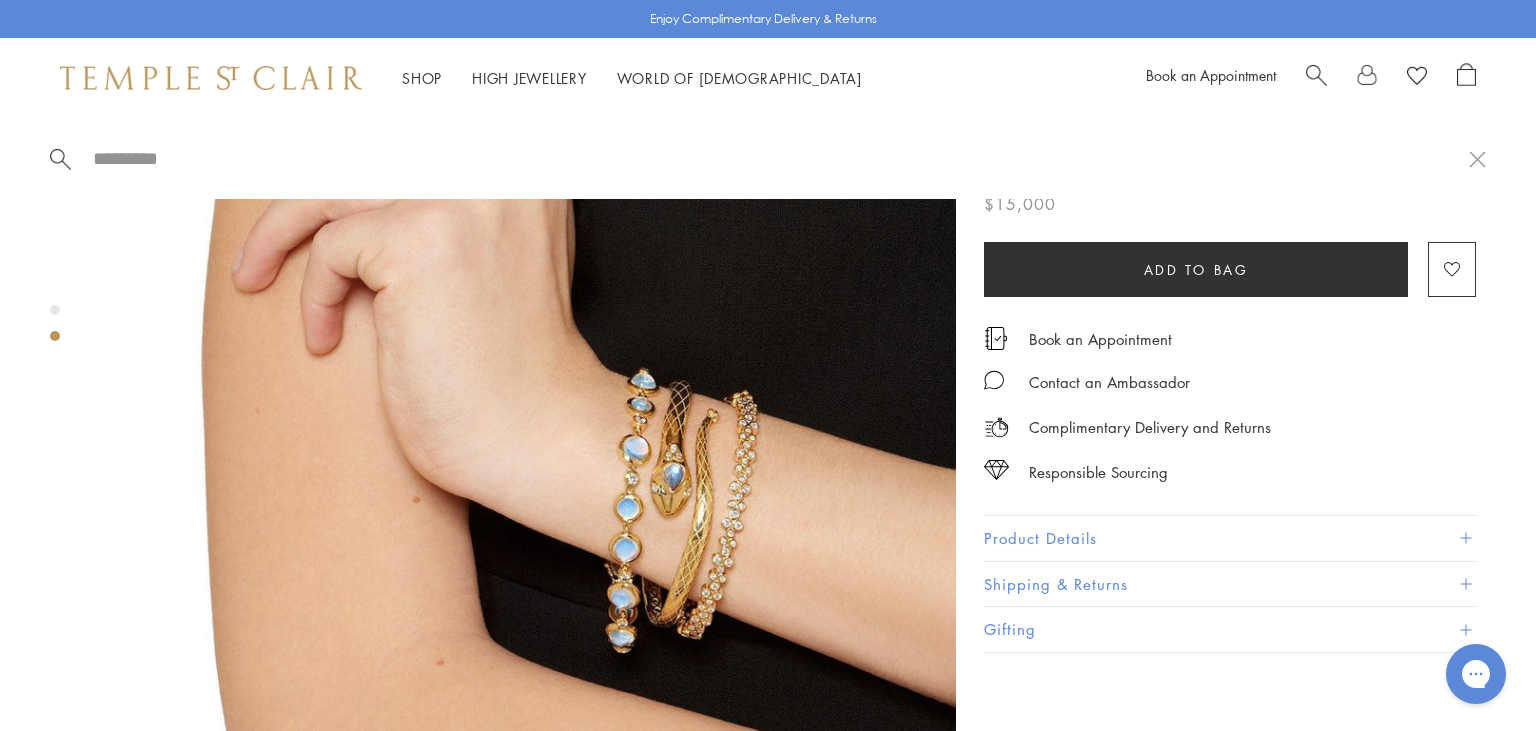 click at bounding box center (1316, 73) 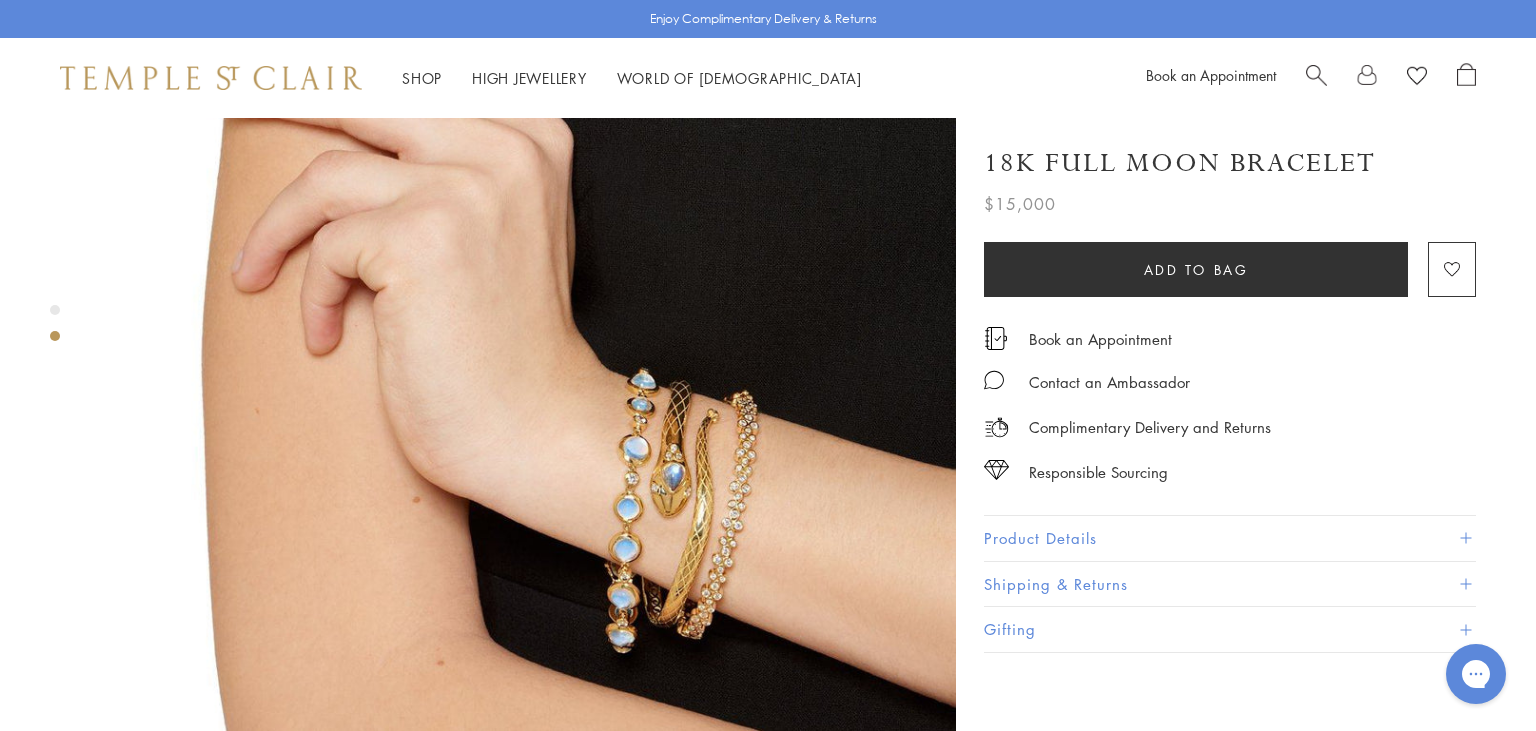 click at bounding box center (1316, 73) 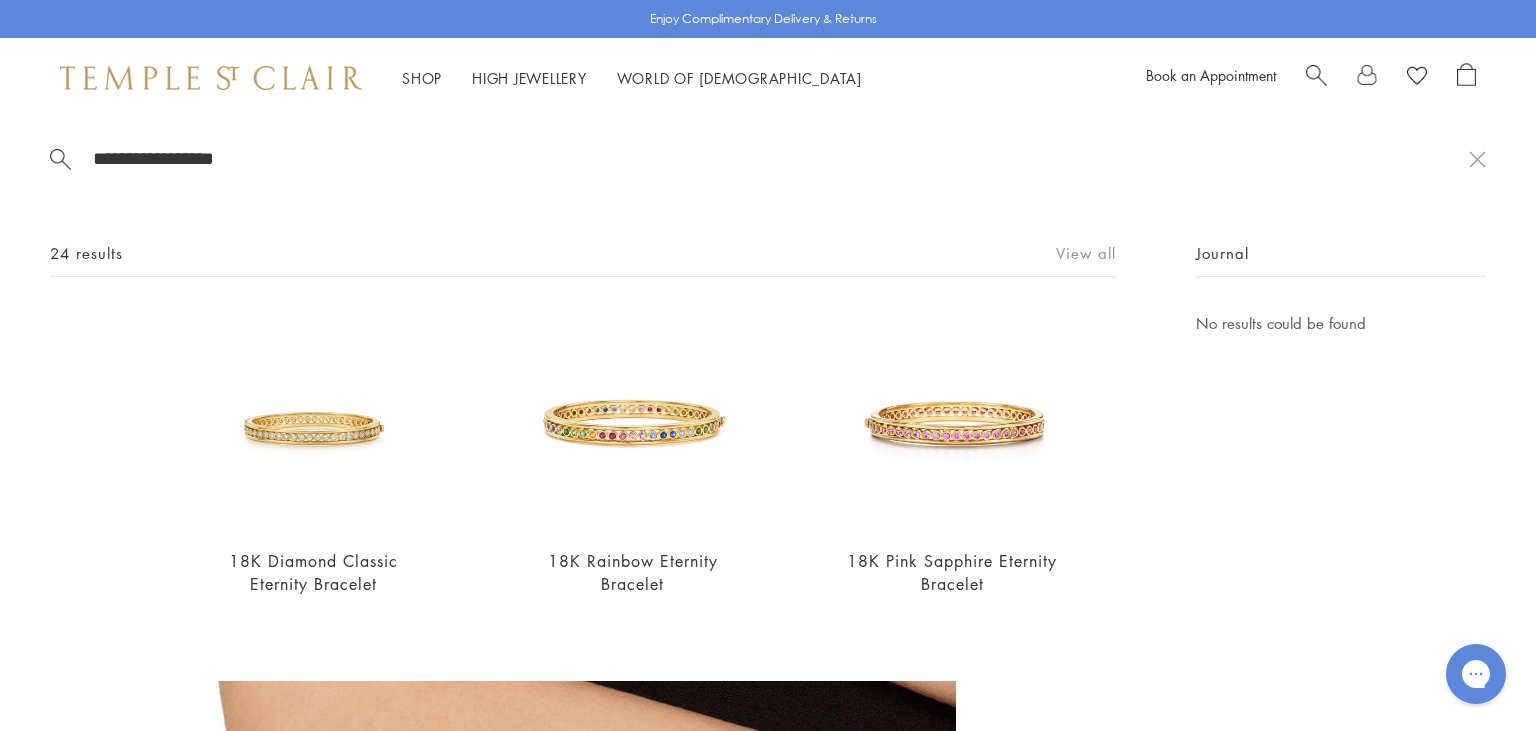 type on "**********" 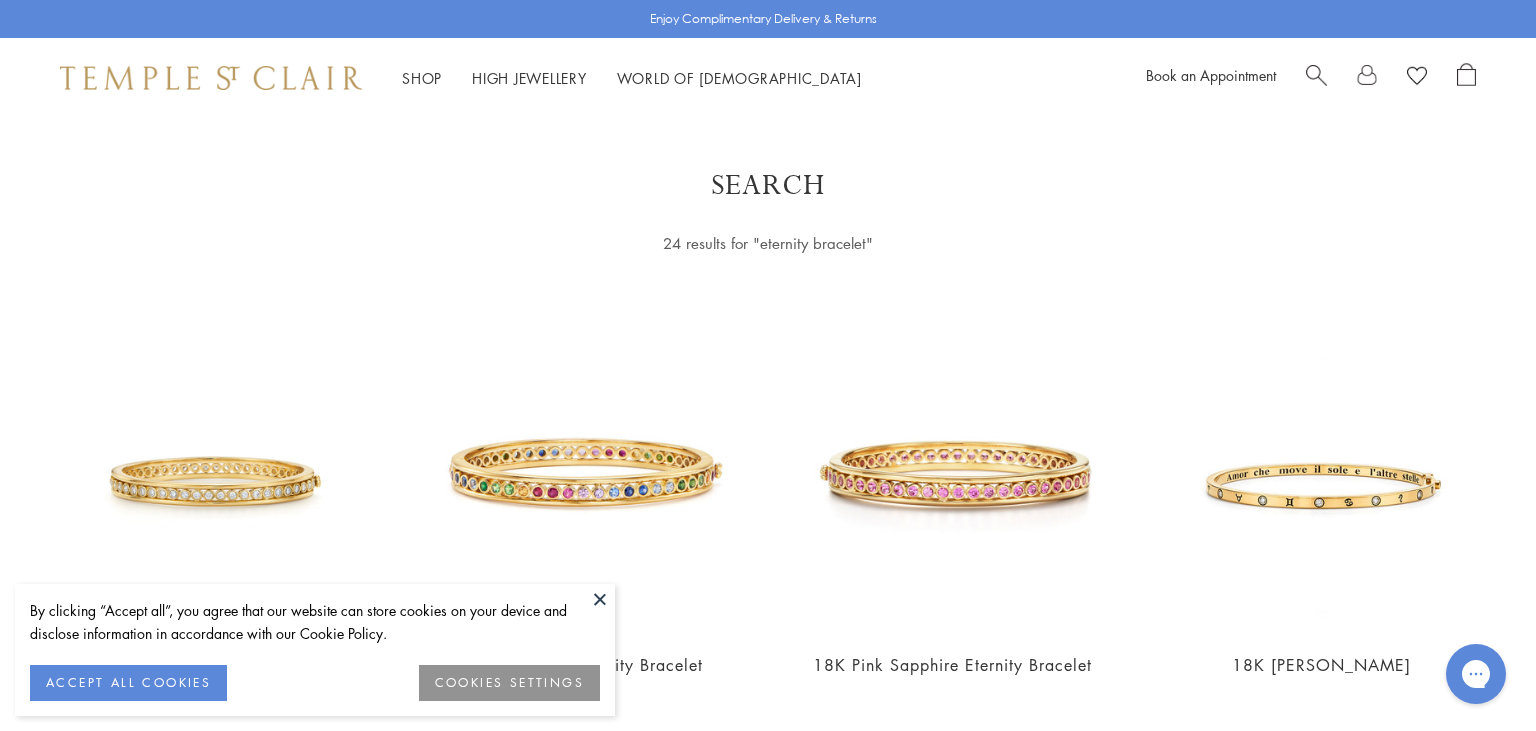 scroll, scrollTop: 0, scrollLeft: 0, axis: both 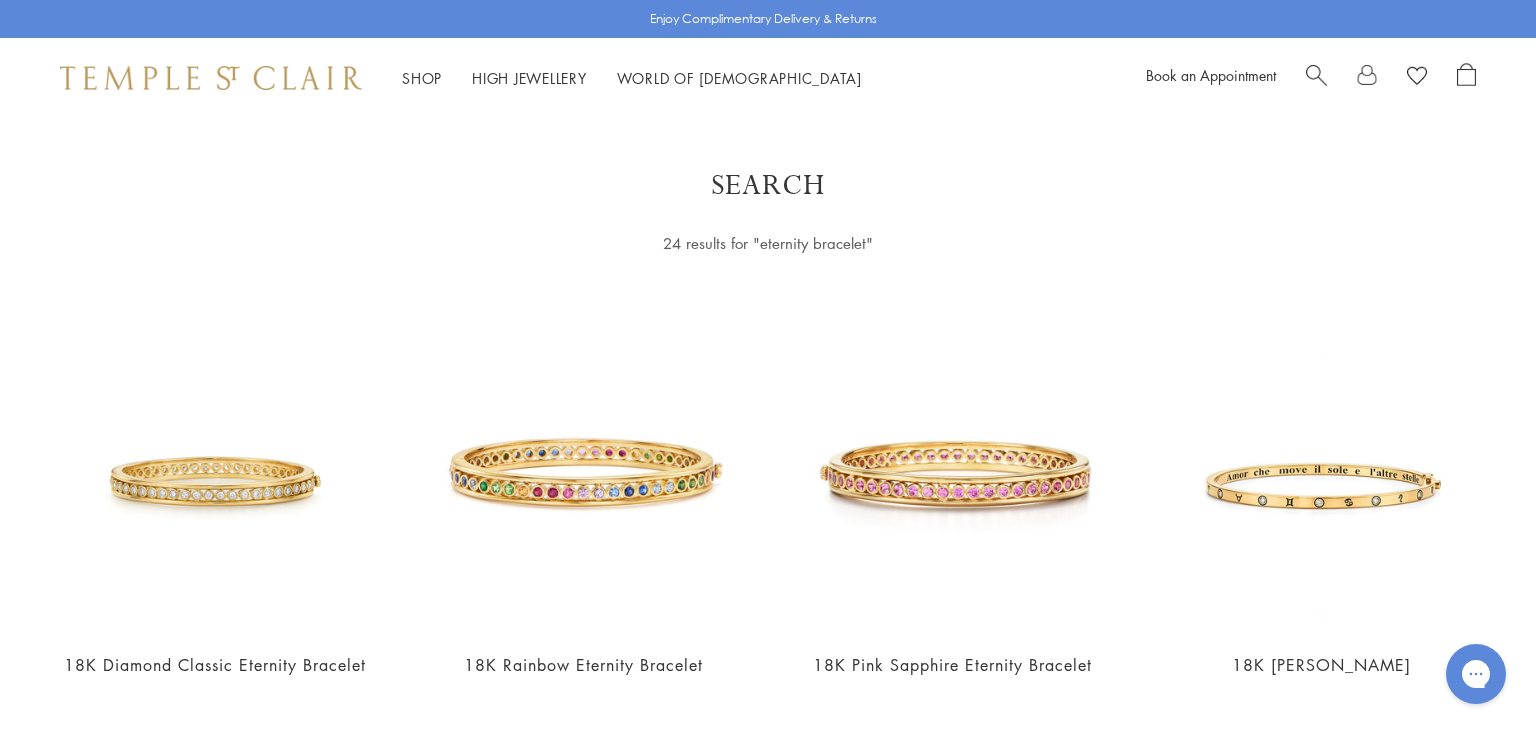 click at bounding box center [1316, 73] 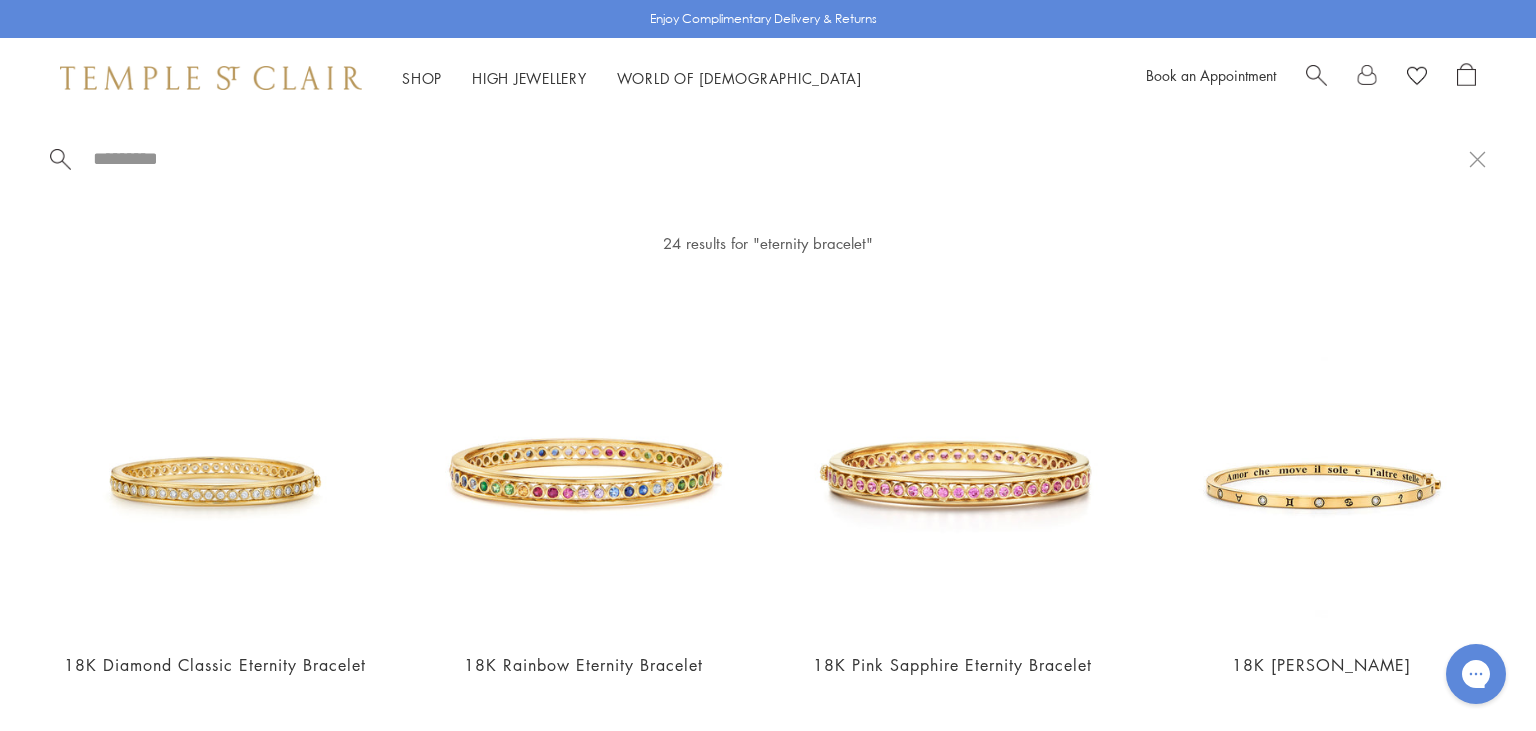 click on "Bracelets & Bangles" at bounding box center (193, 398) 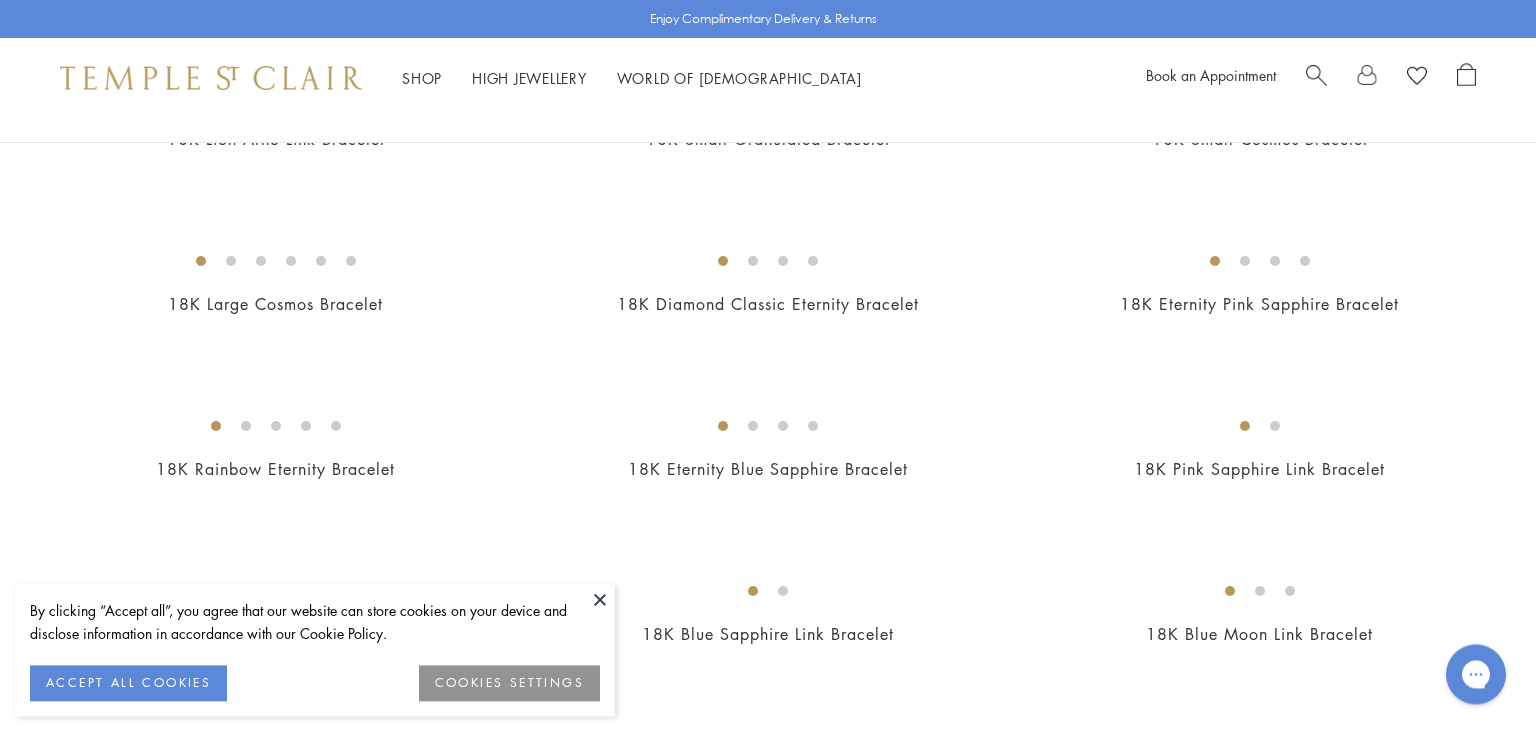 scroll, scrollTop: 1175, scrollLeft: 0, axis: vertical 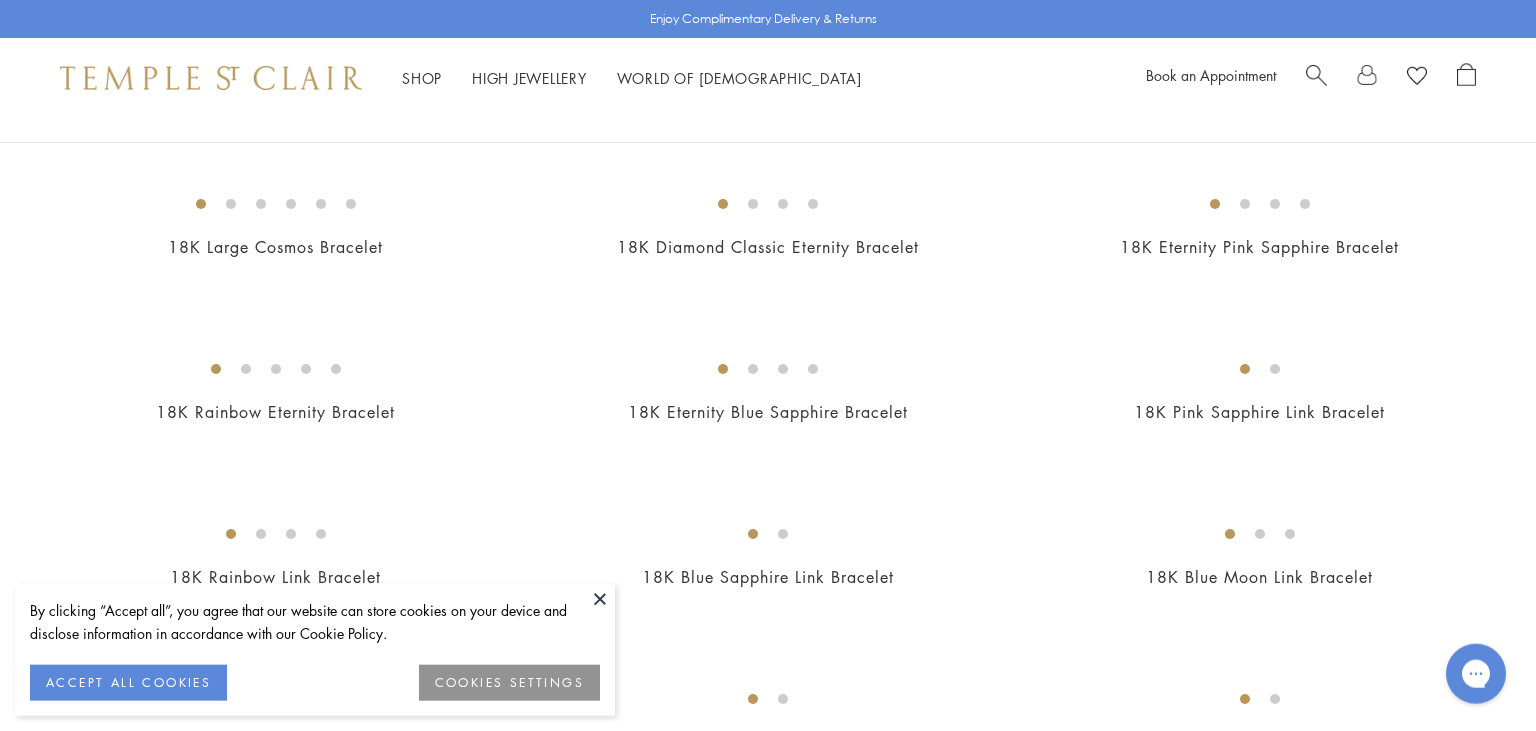 click at bounding box center [600, 599] 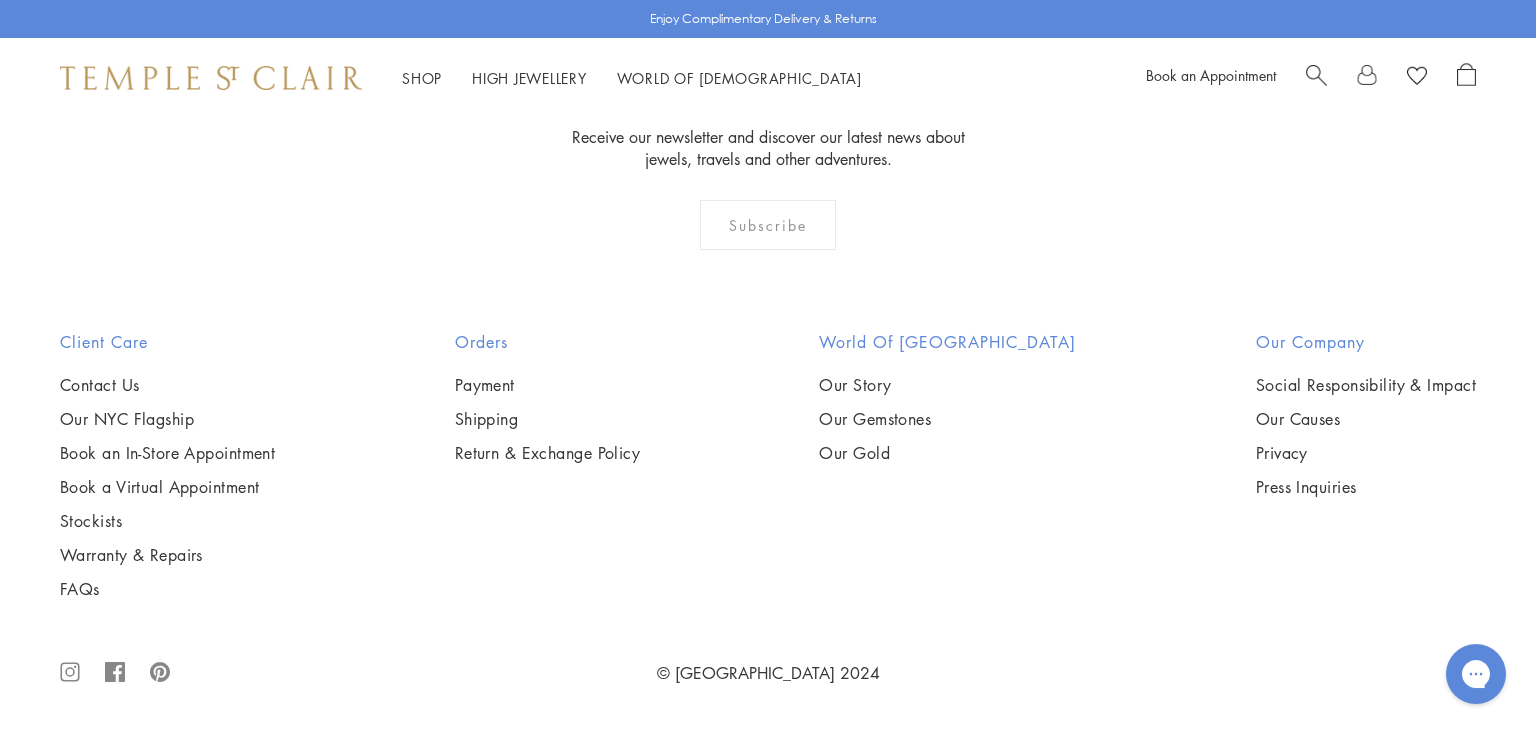 scroll, scrollTop: 4957, scrollLeft: 0, axis: vertical 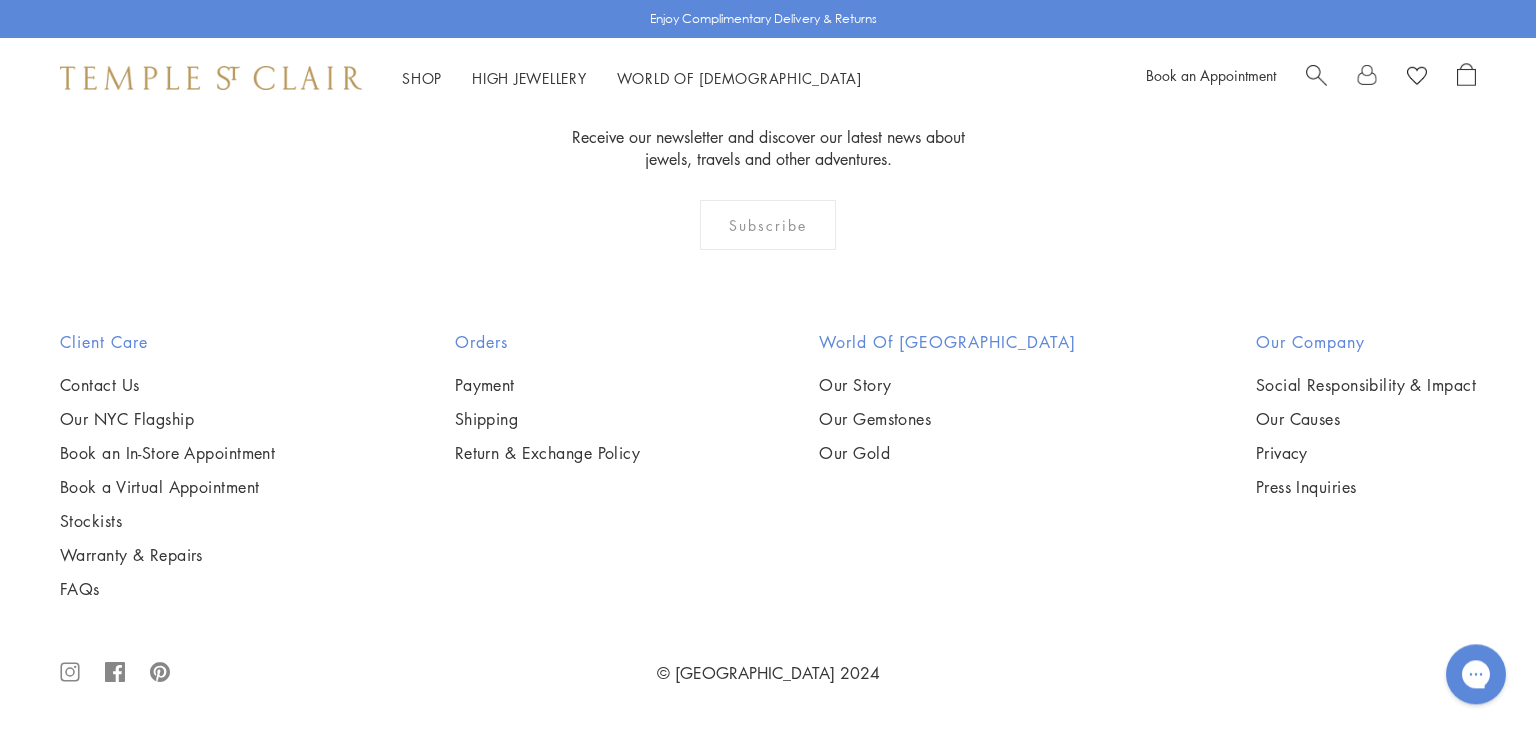 click at bounding box center [0, 0] 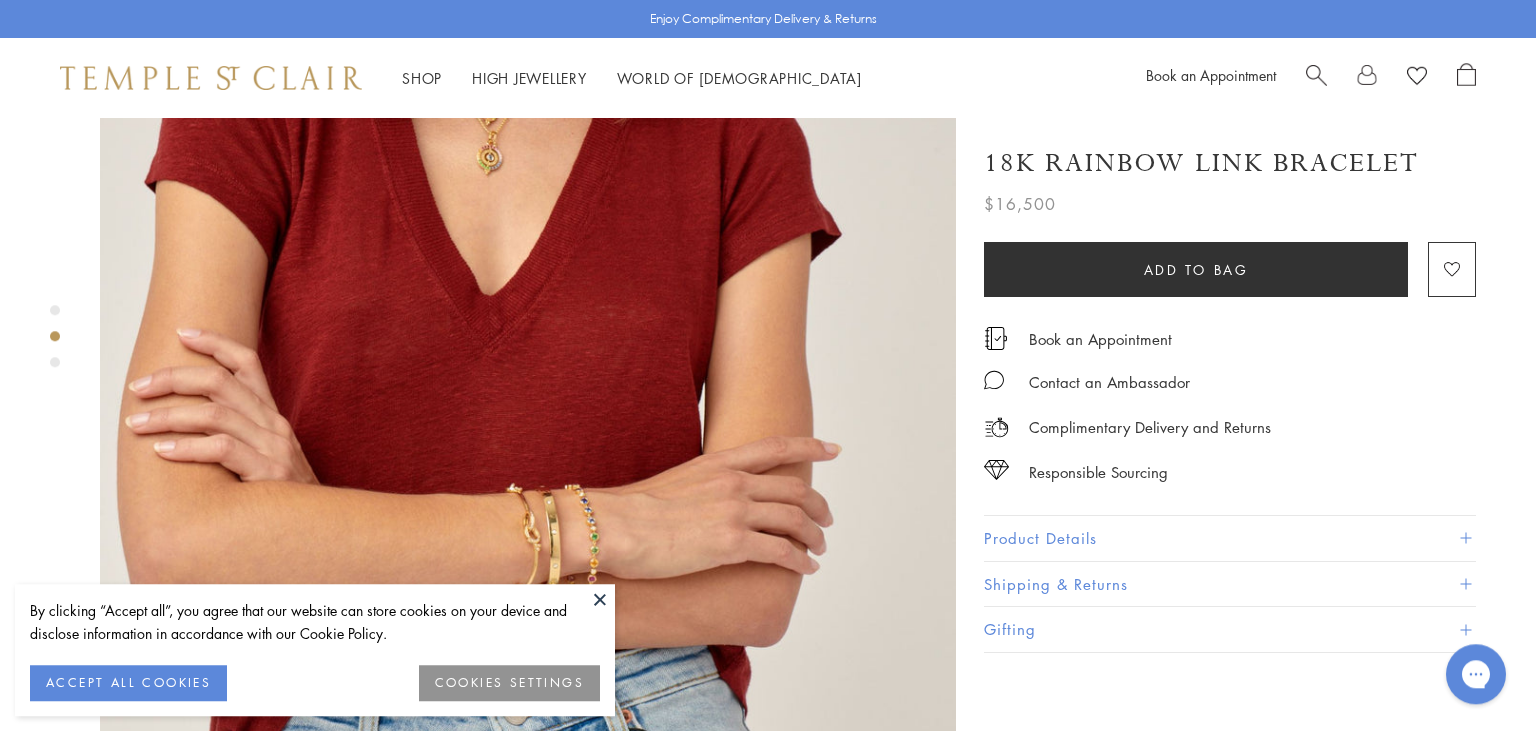 scroll, scrollTop: 1187, scrollLeft: 0, axis: vertical 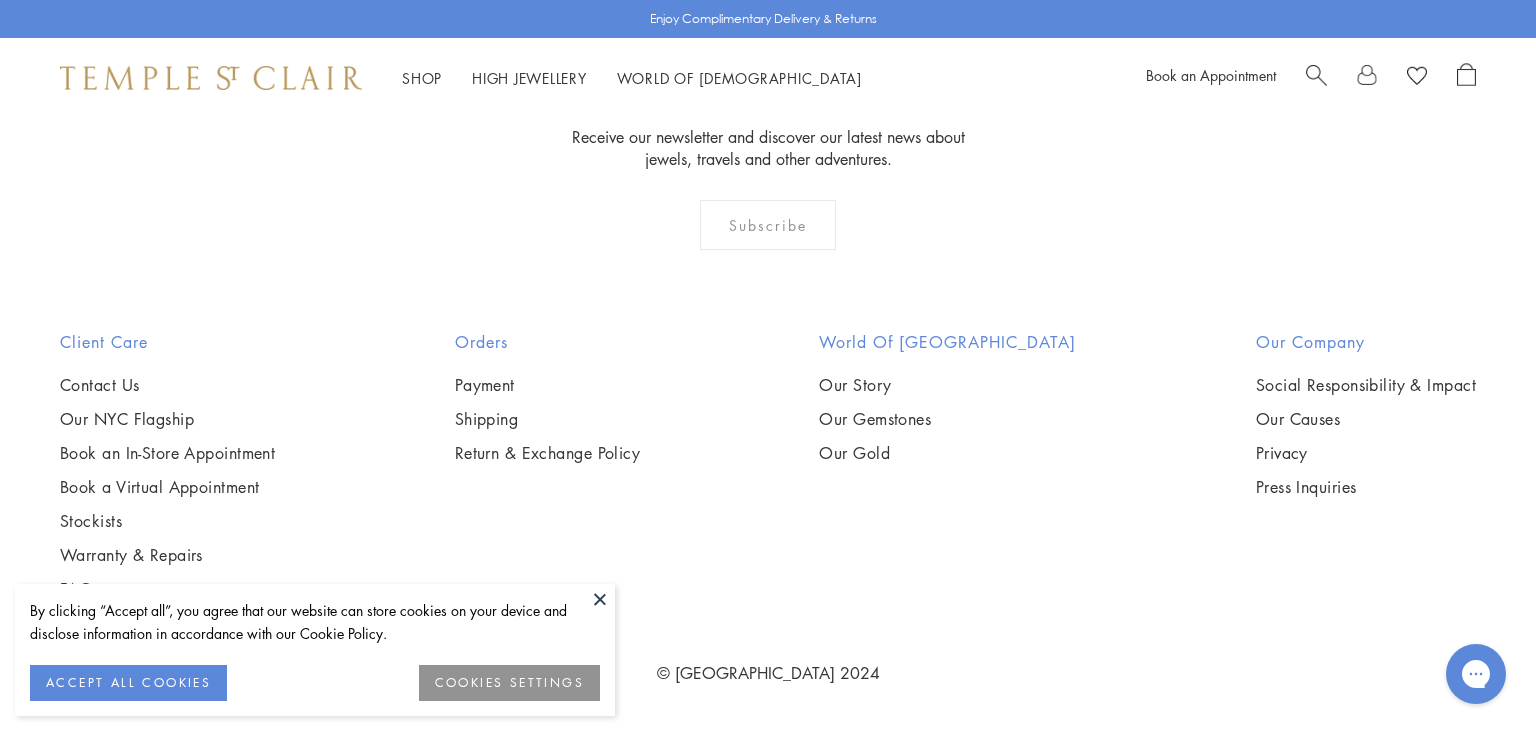 click at bounding box center (0, 0) 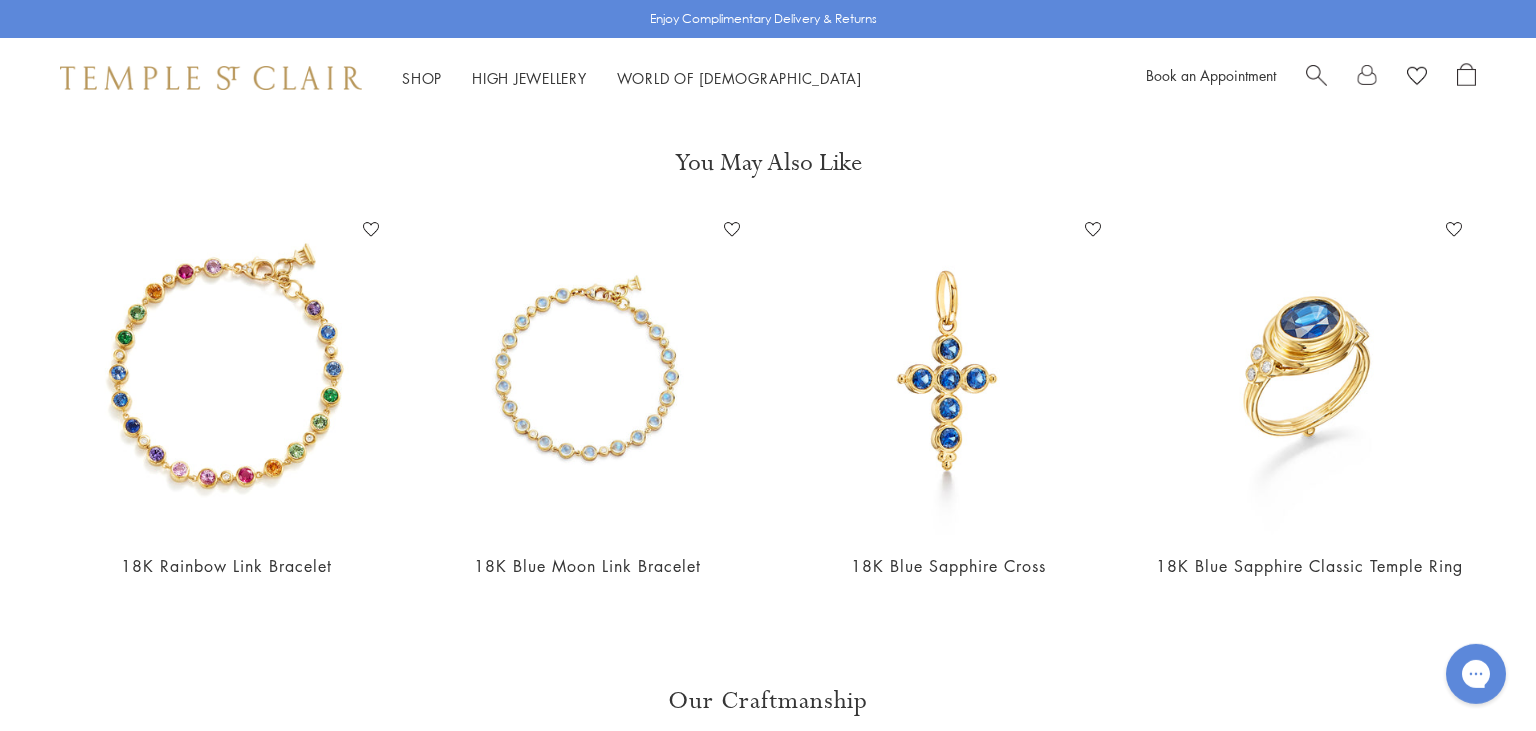 scroll, scrollTop: 804, scrollLeft: 0, axis: vertical 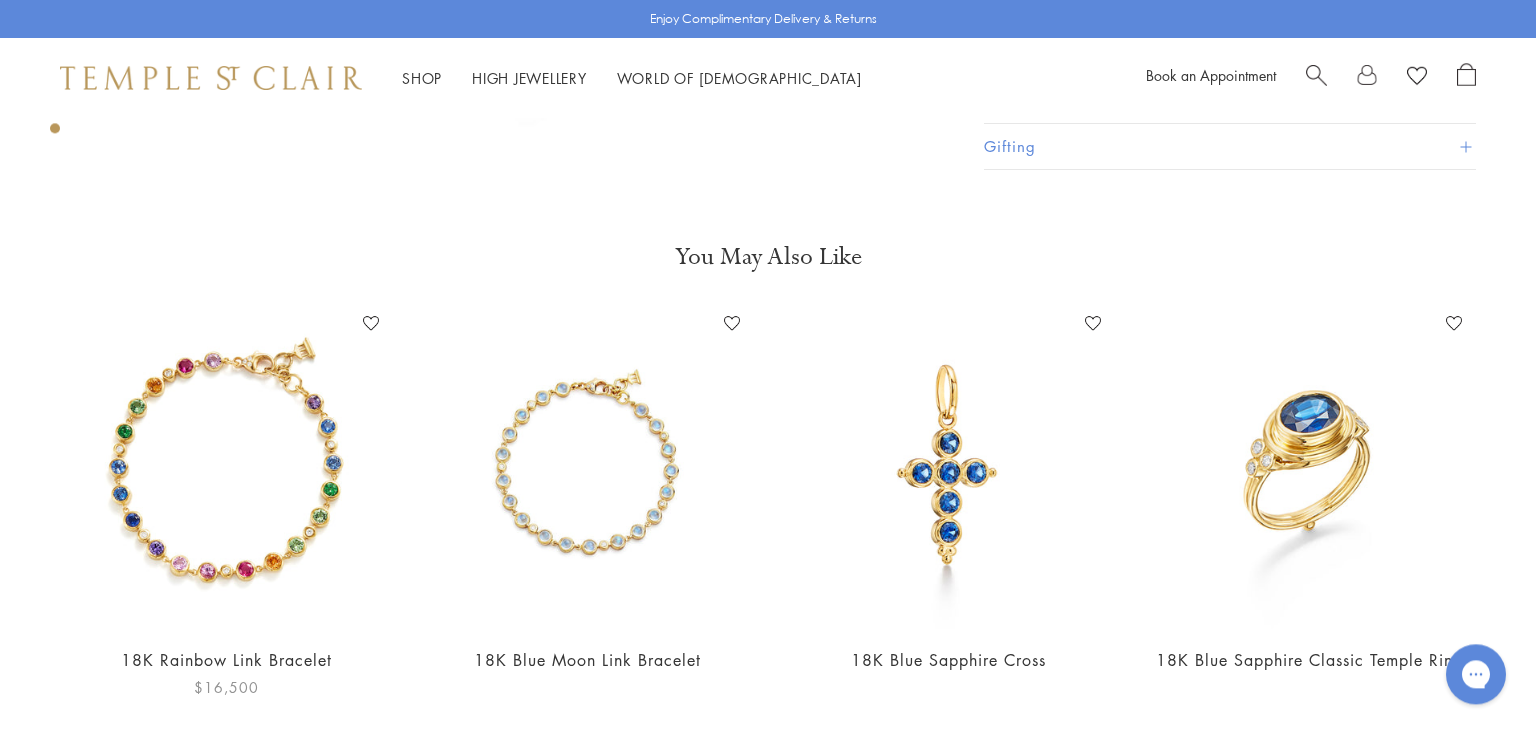 click at bounding box center [226, 468] 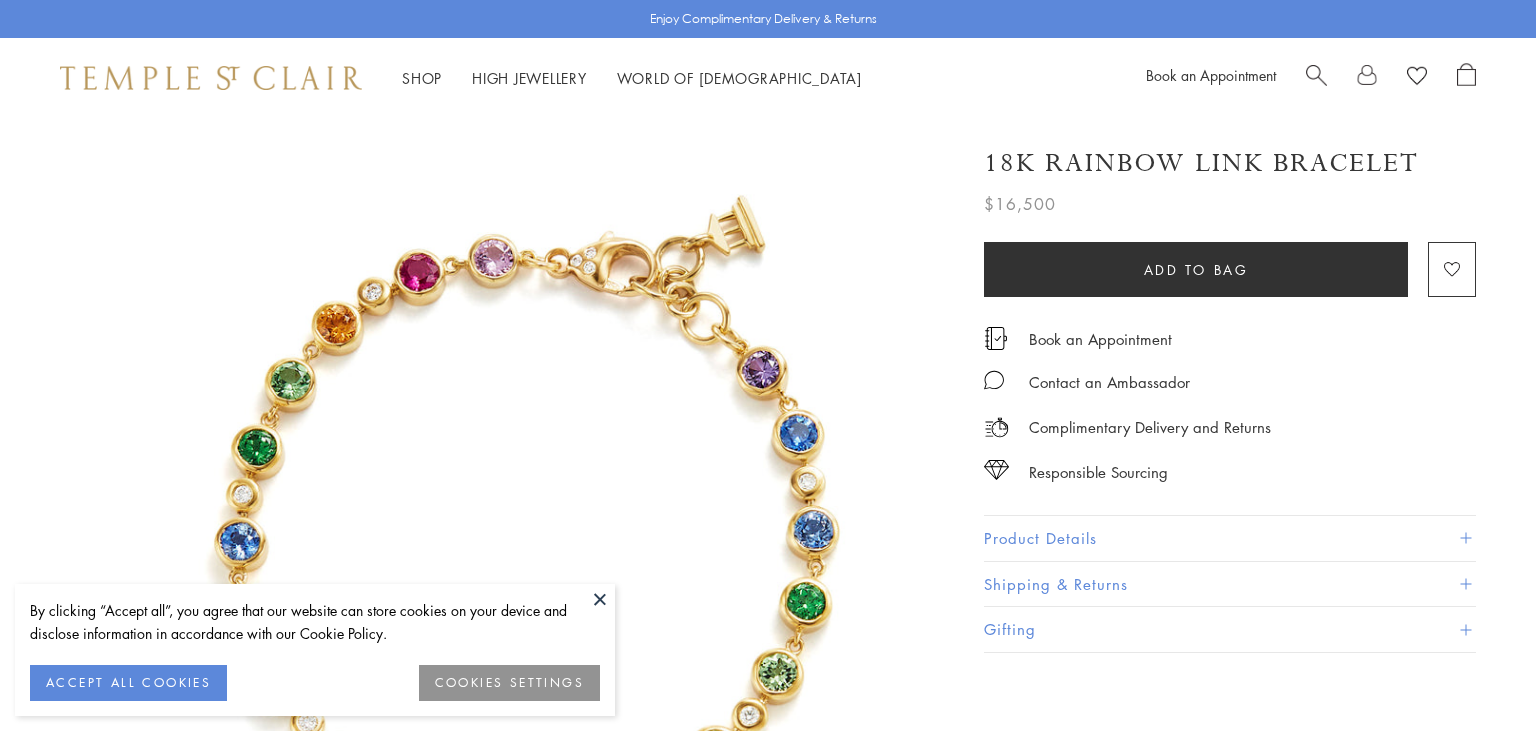 scroll, scrollTop: 0, scrollLeft: 0, axis: both 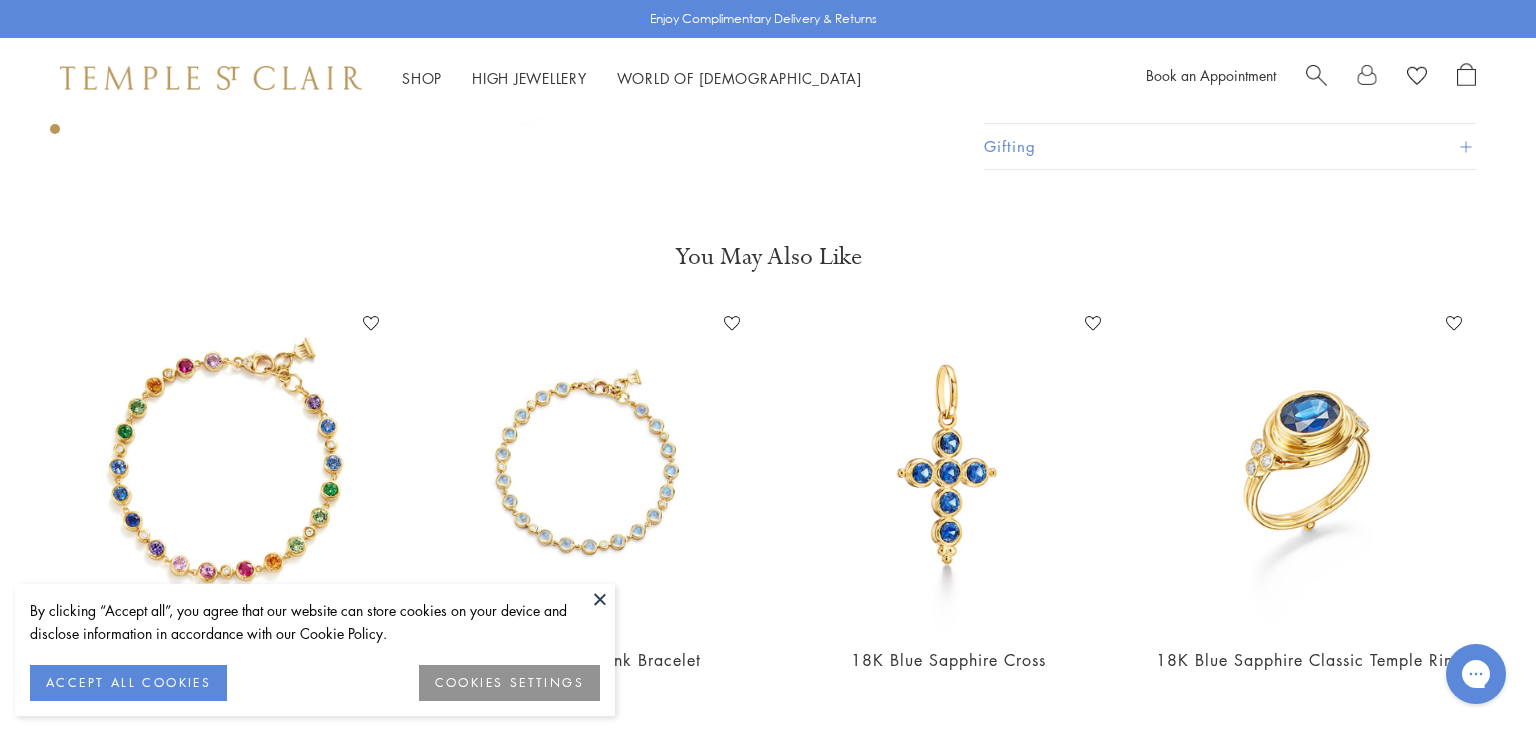 click at bounding box center [600, 599] 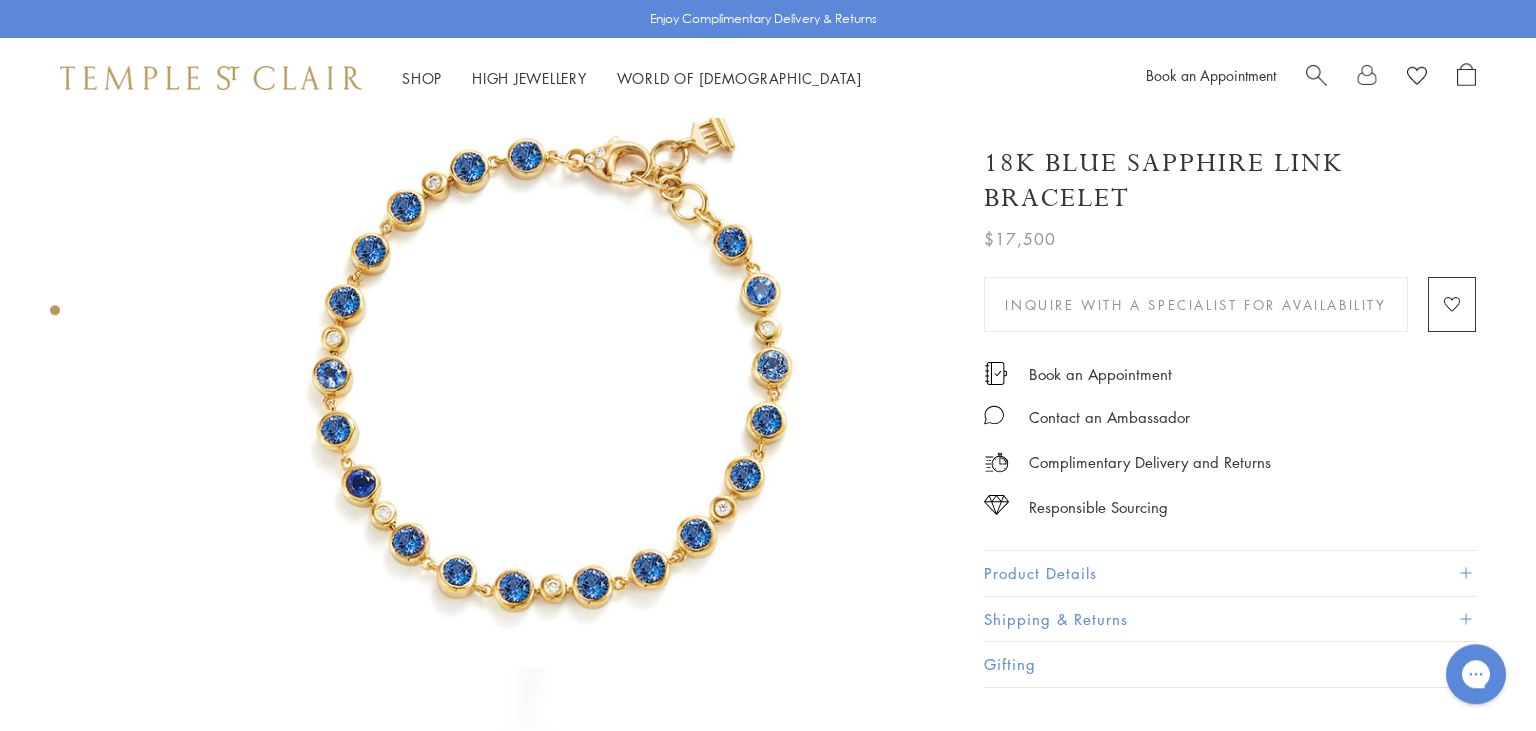 scroll, scrollTop: 6, scrollLeft: 0, axis: vertical 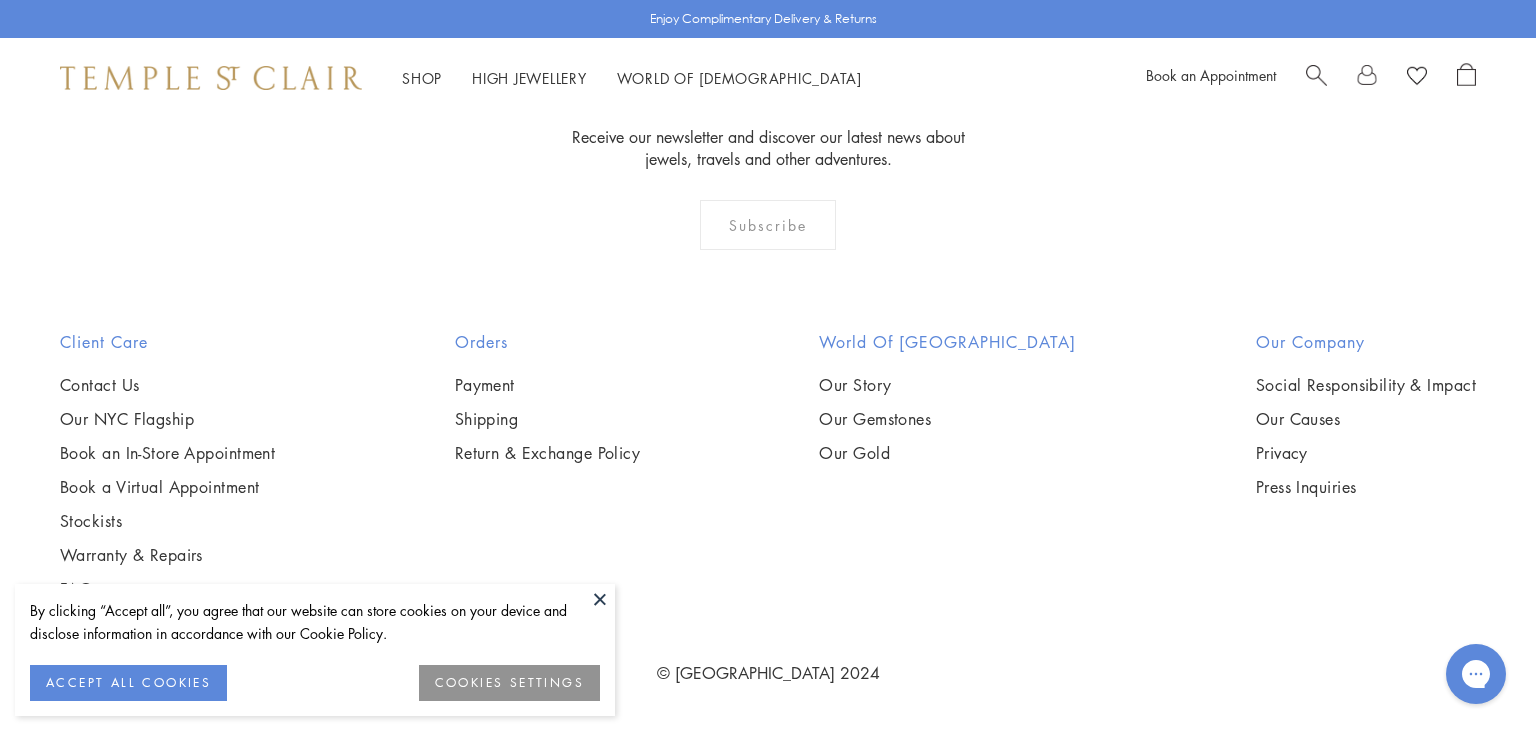 click at bounding box center [600, 599] 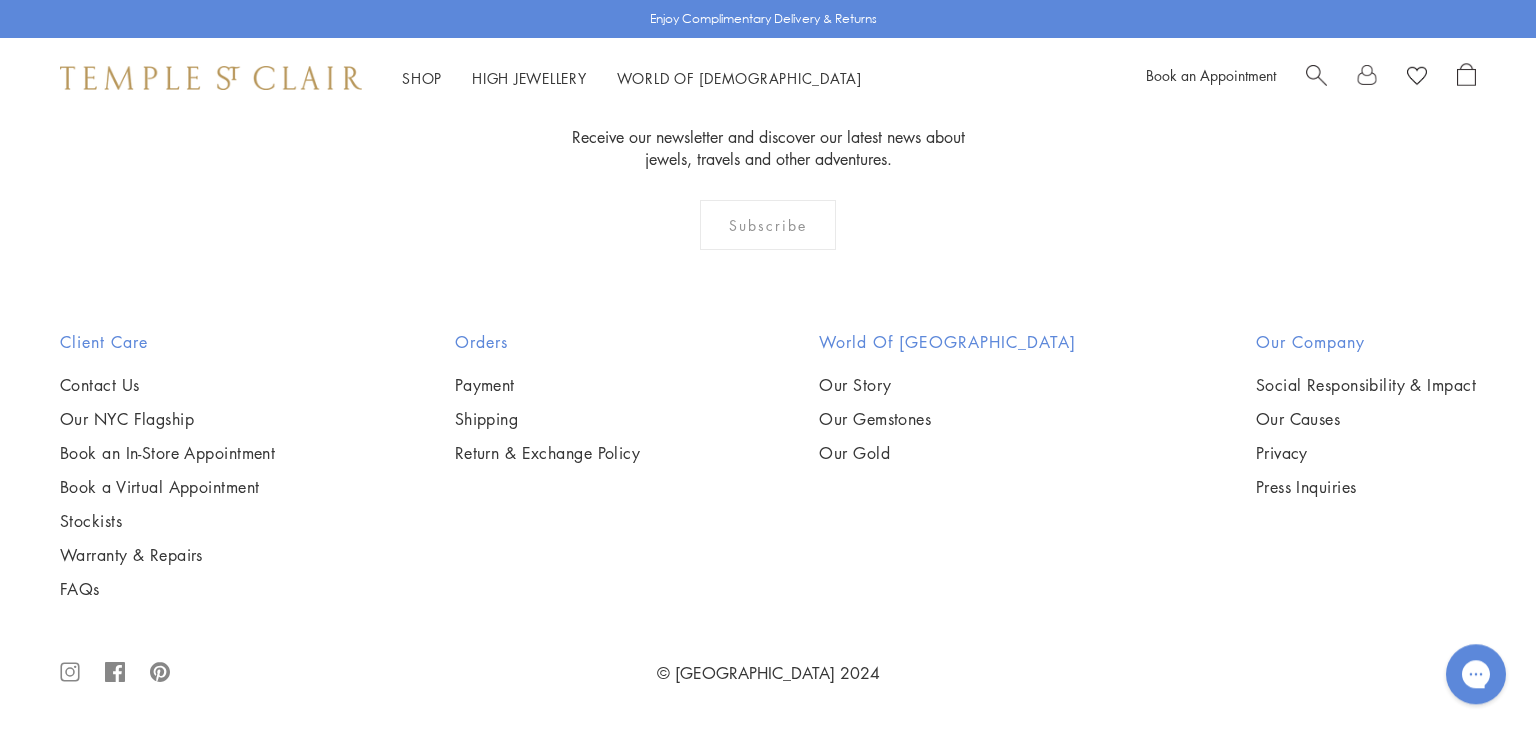 scroll, scrollTop: 4230, scrollLeft: 0, axis: vertical 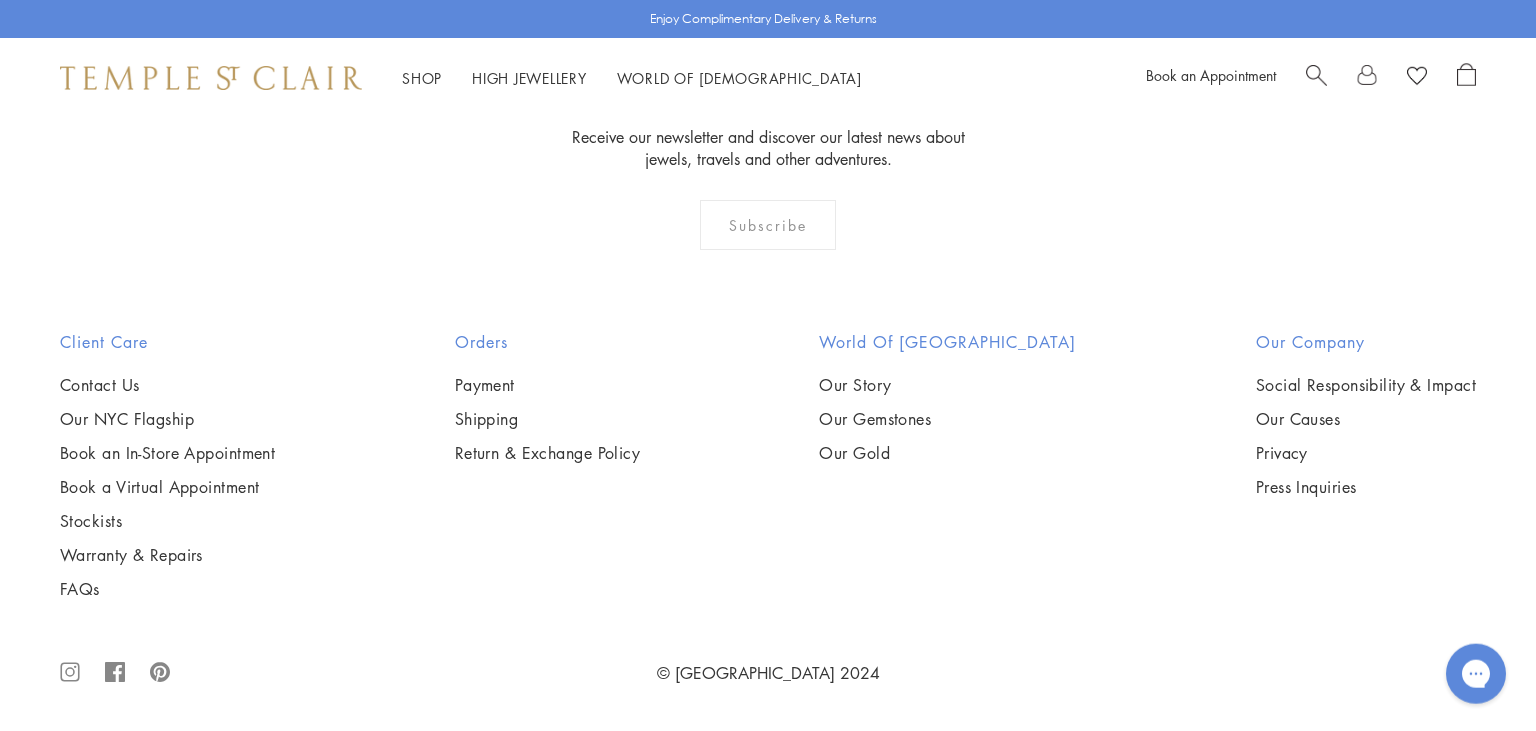 click at bounding box center [0, 0] 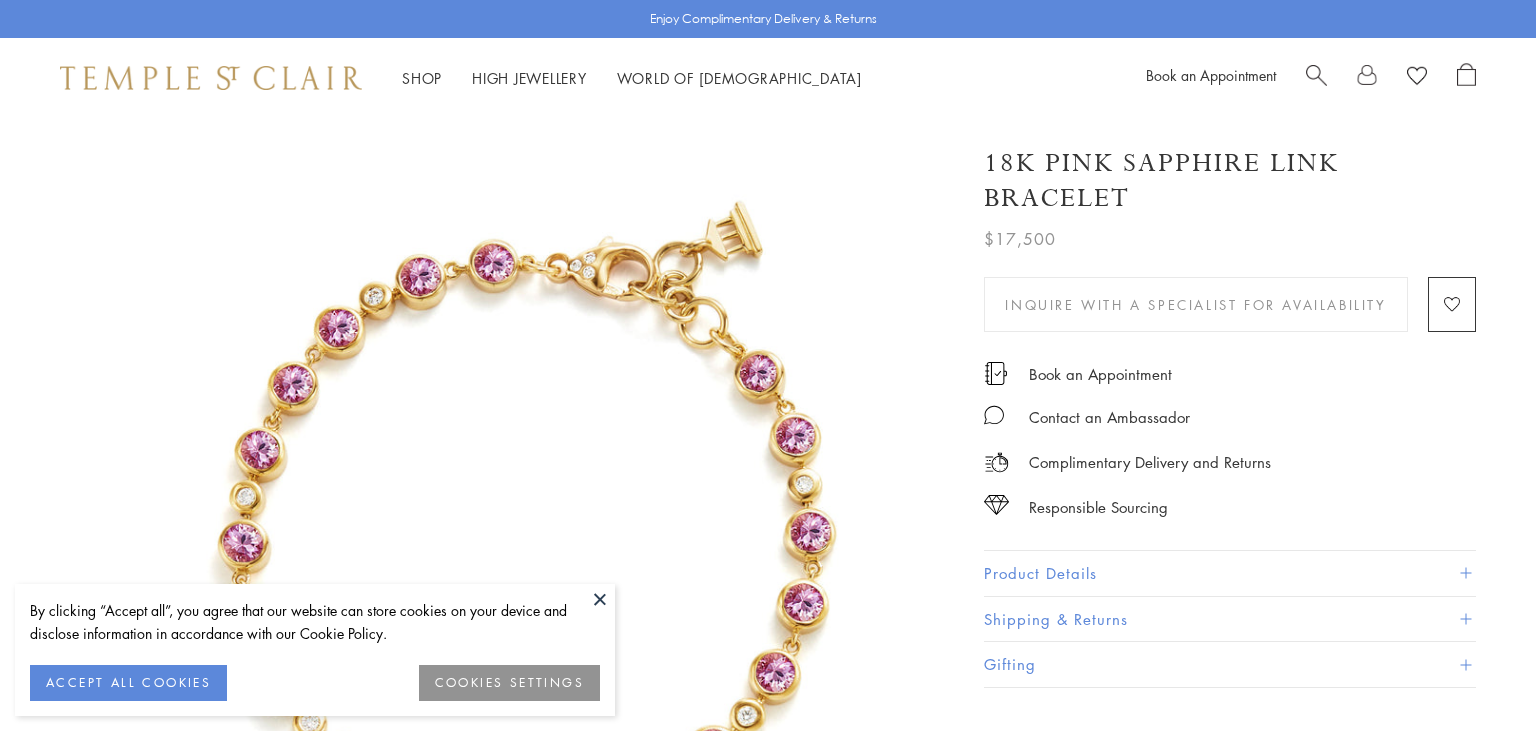 scroll, scrollTop: 0, scrollLeft: 0, axis: both 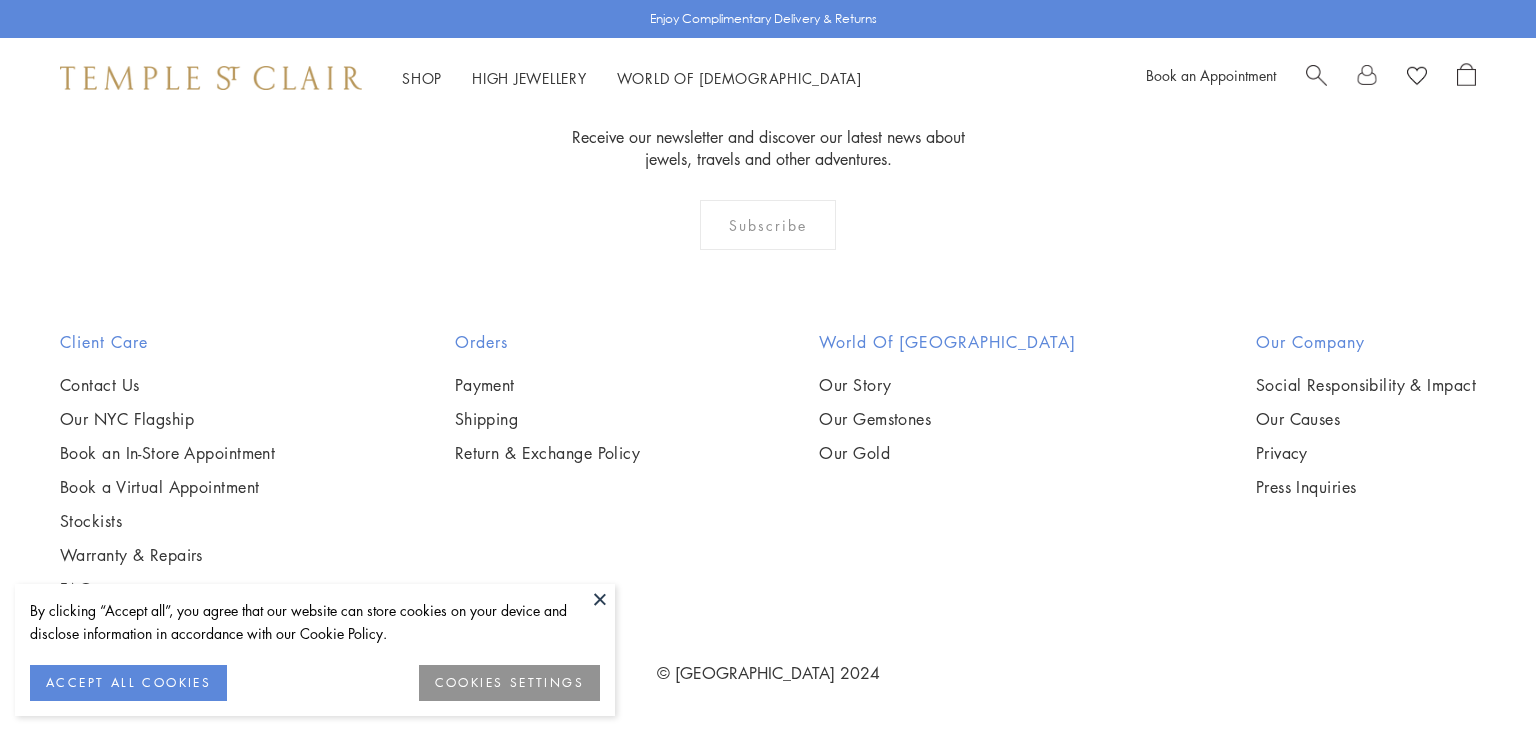 click at bounding box center [600, 599] 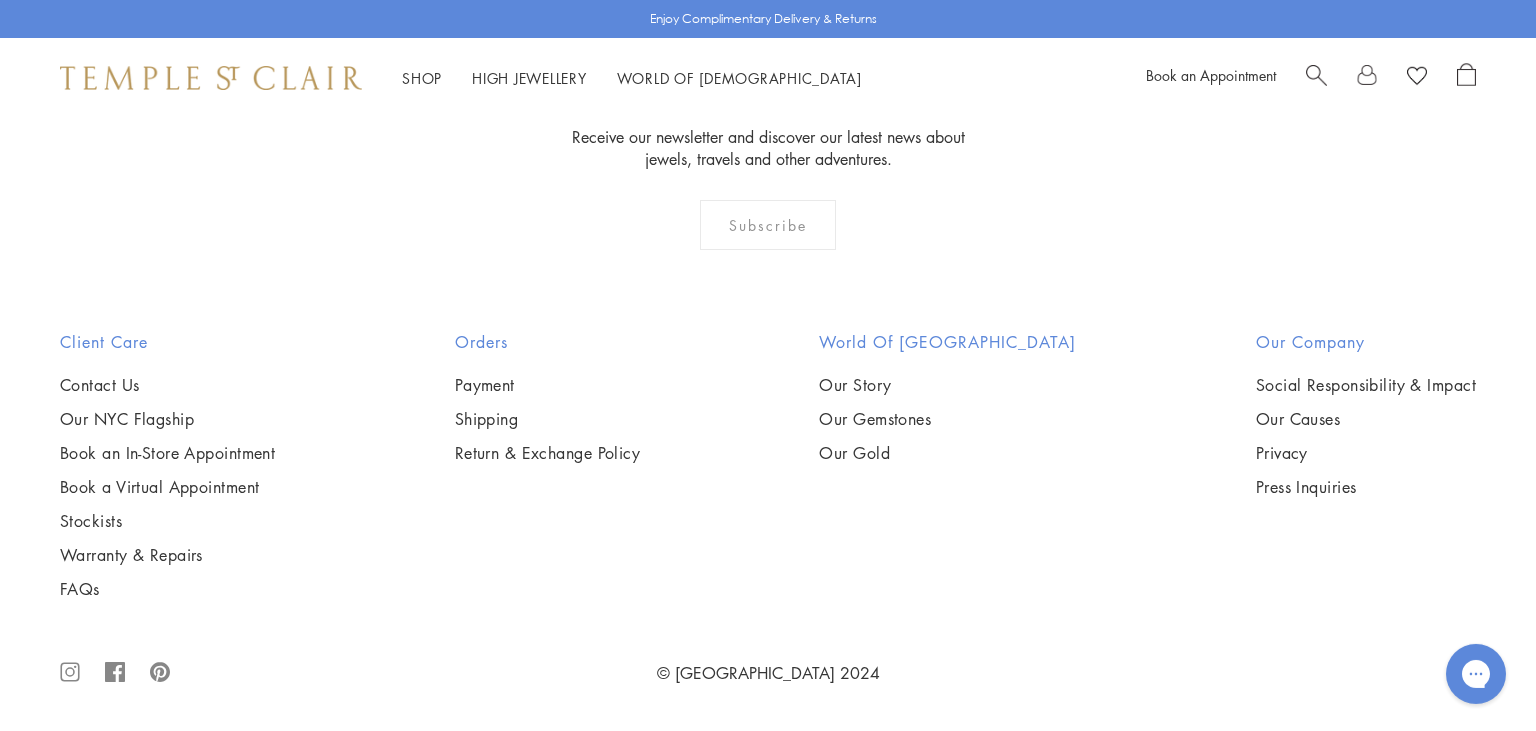 scroll, scrollTop: 4810, scrollLeft: 0, axis: vertical 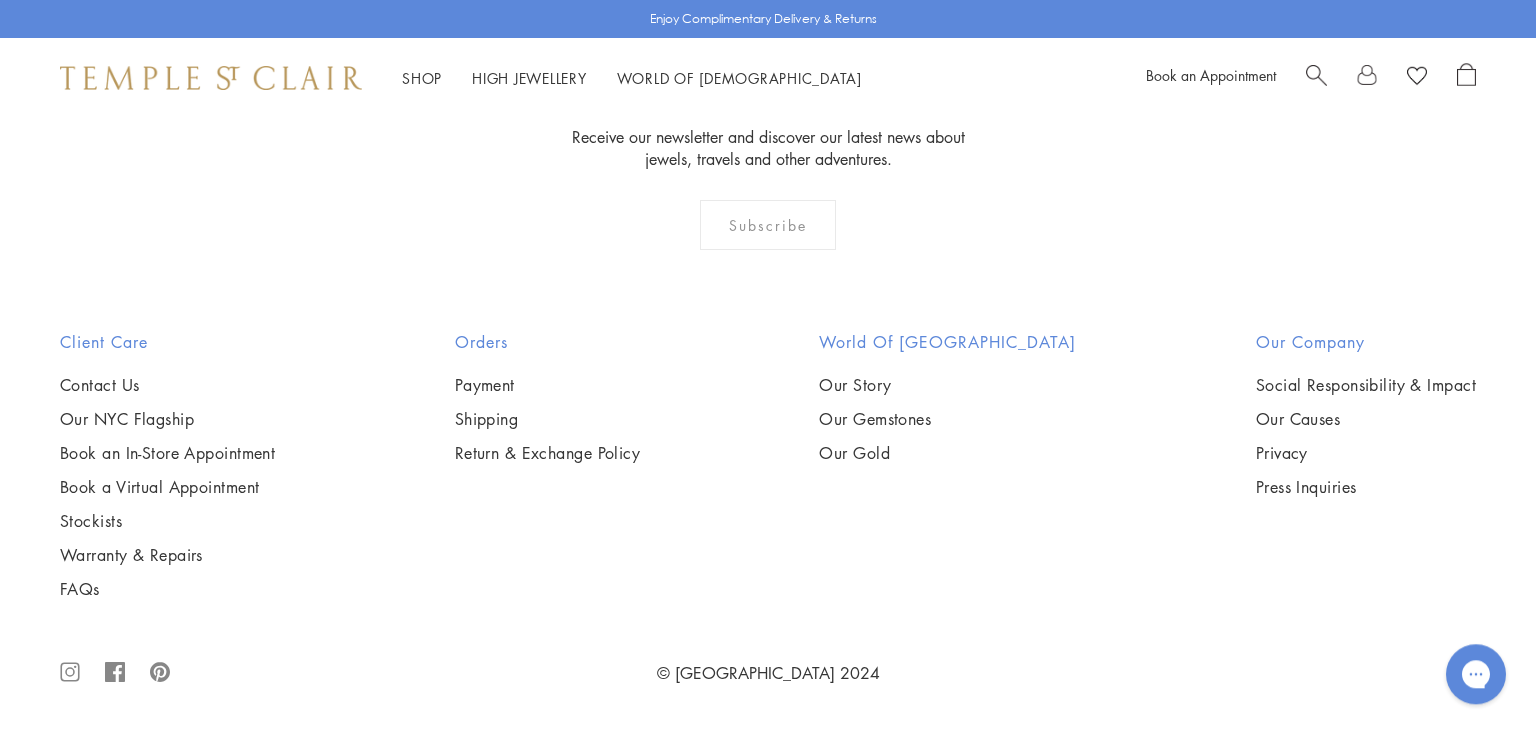 click at bounding box center [0, 0] 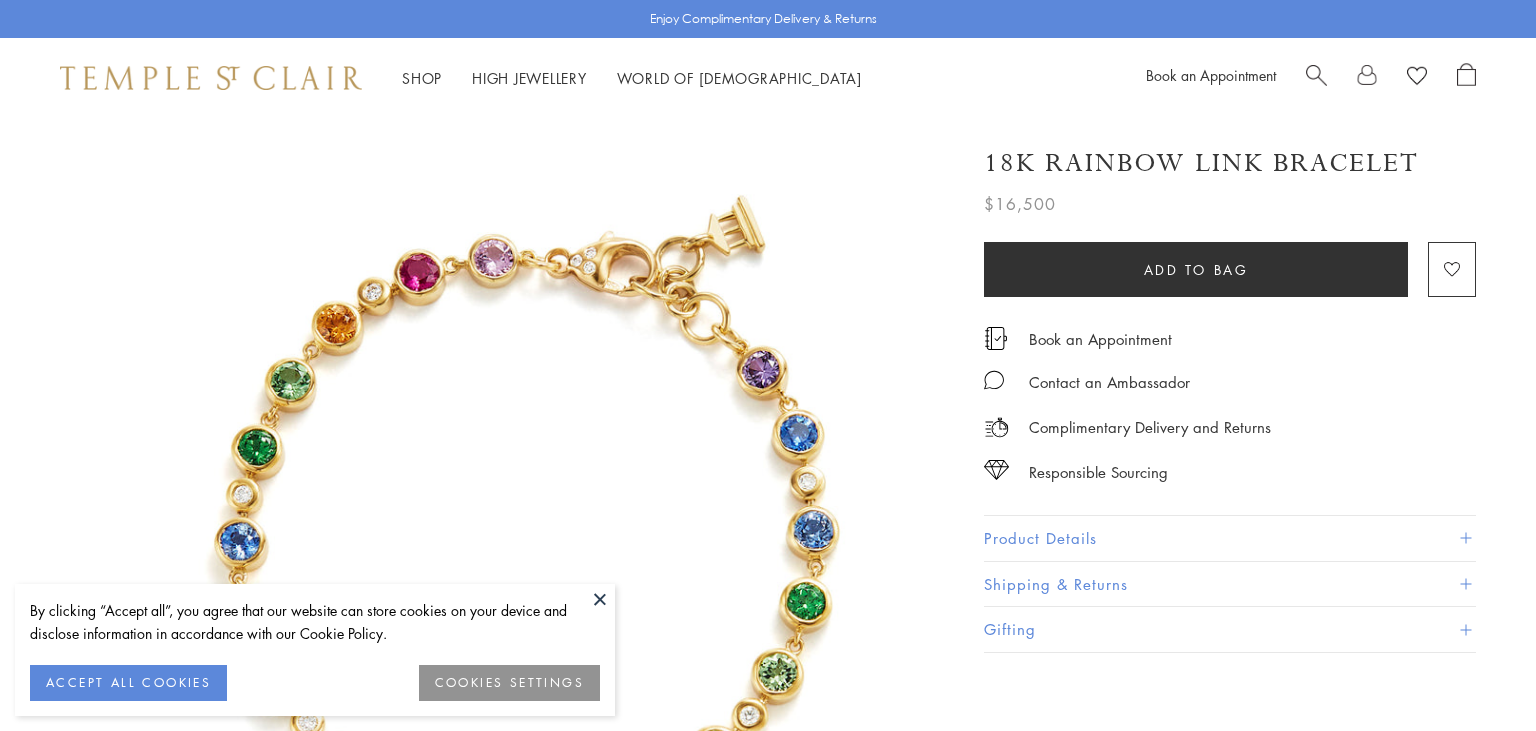 scroll, scrollTop: 0, scrollLeft: 0, axis: both 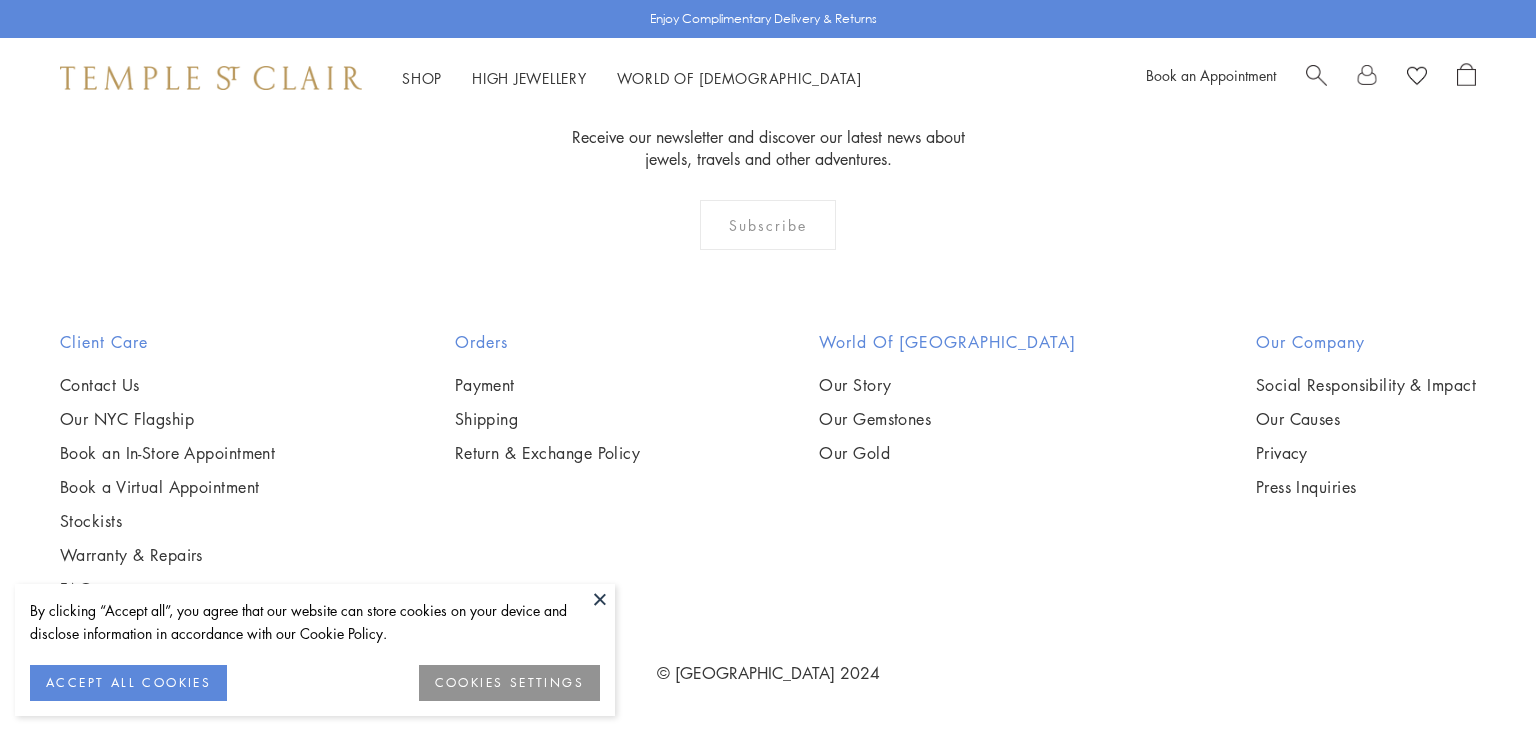 click at bounding box center [0, 0] 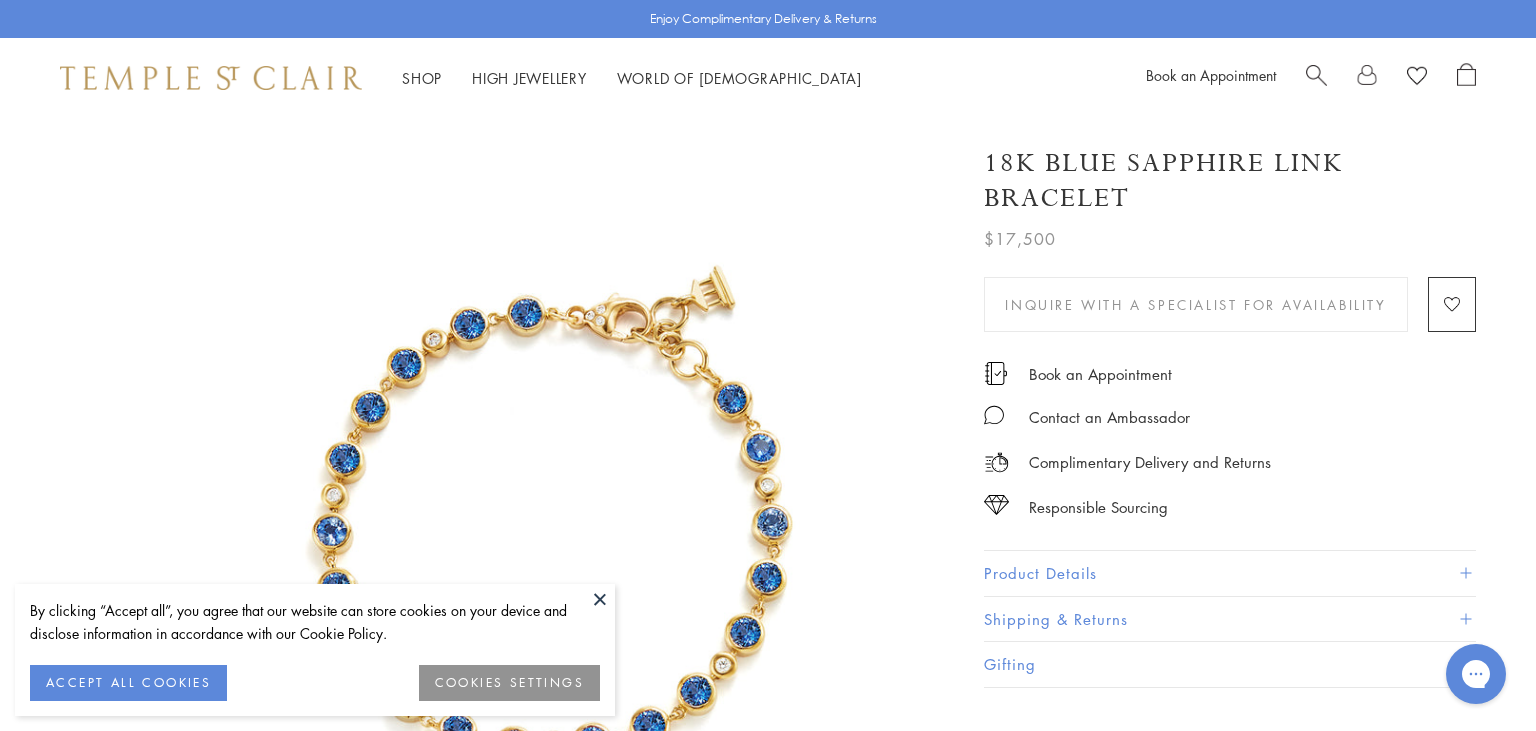 scroll, scrollTop: 0, scrollLeft: 0, axis: both 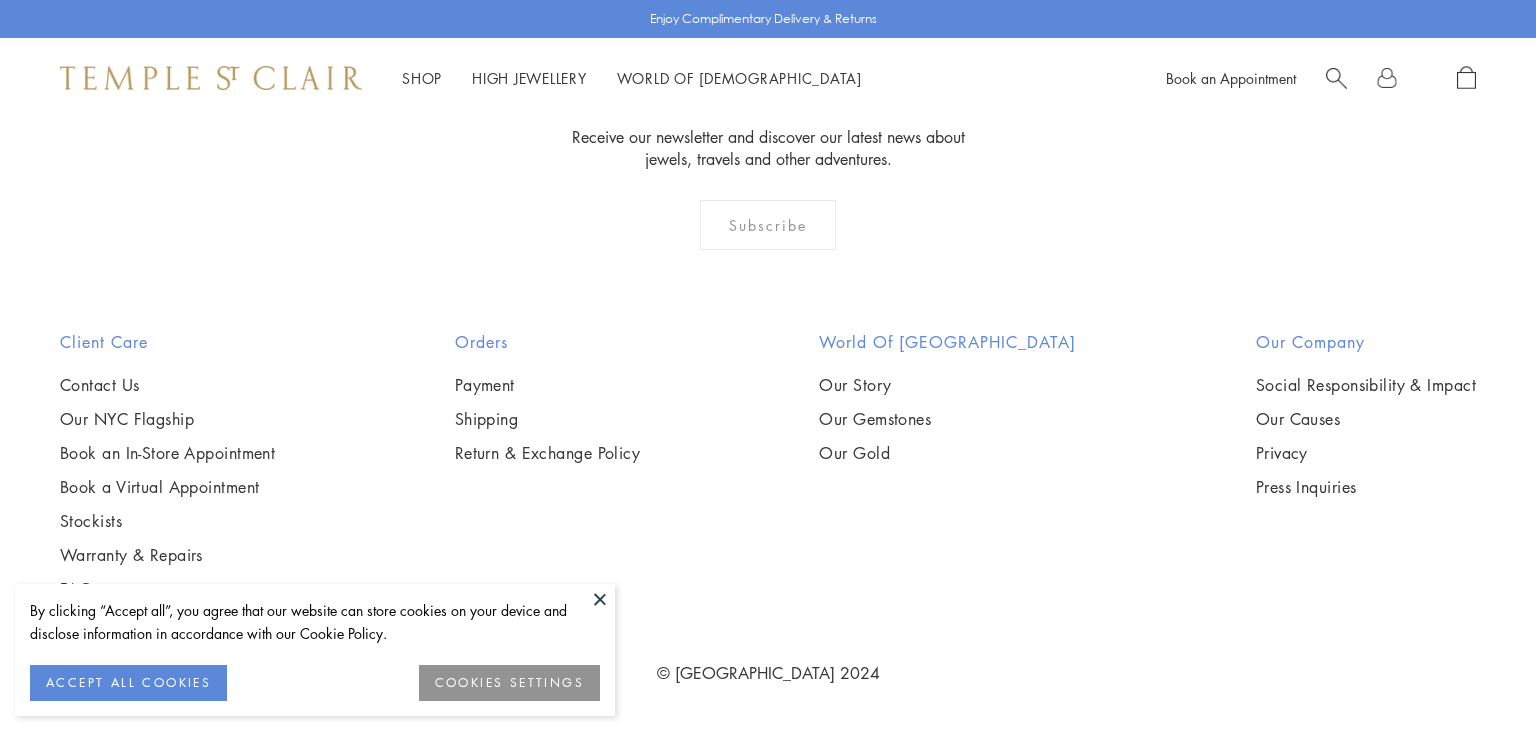 click at bounding box center (0, 0) 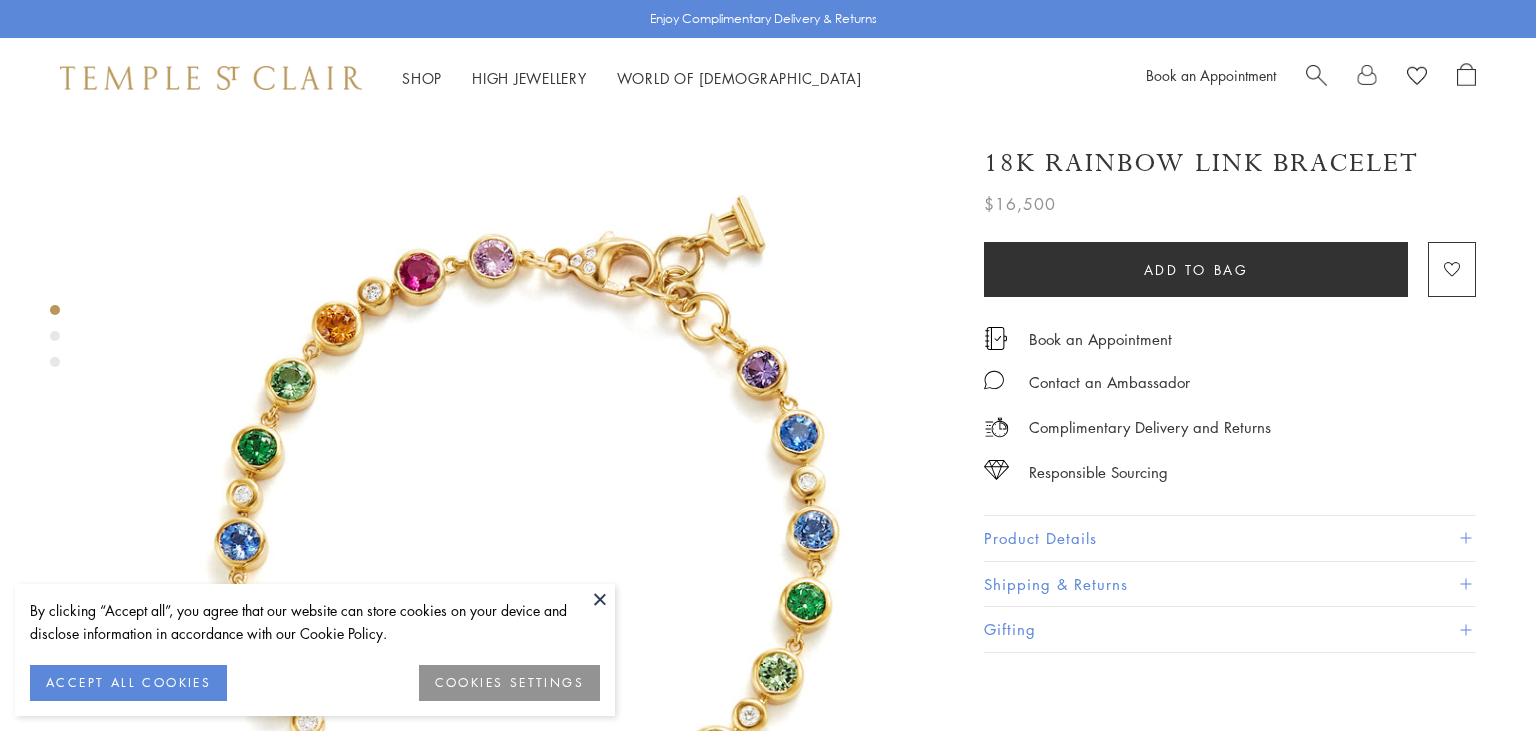 scroll, scrollTop: 0, scrollLeft: 0, axis: both 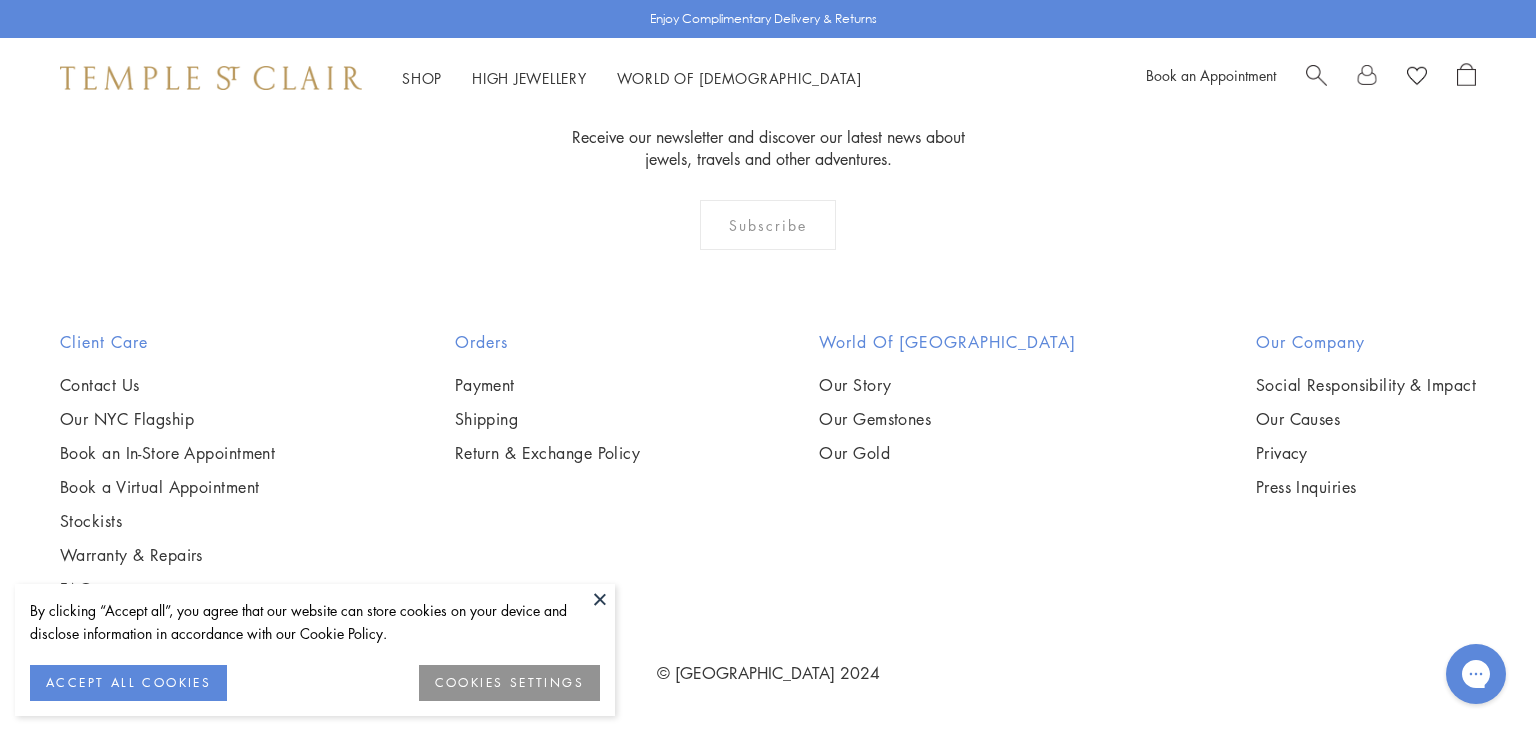 click at bounding box center [0, 0] 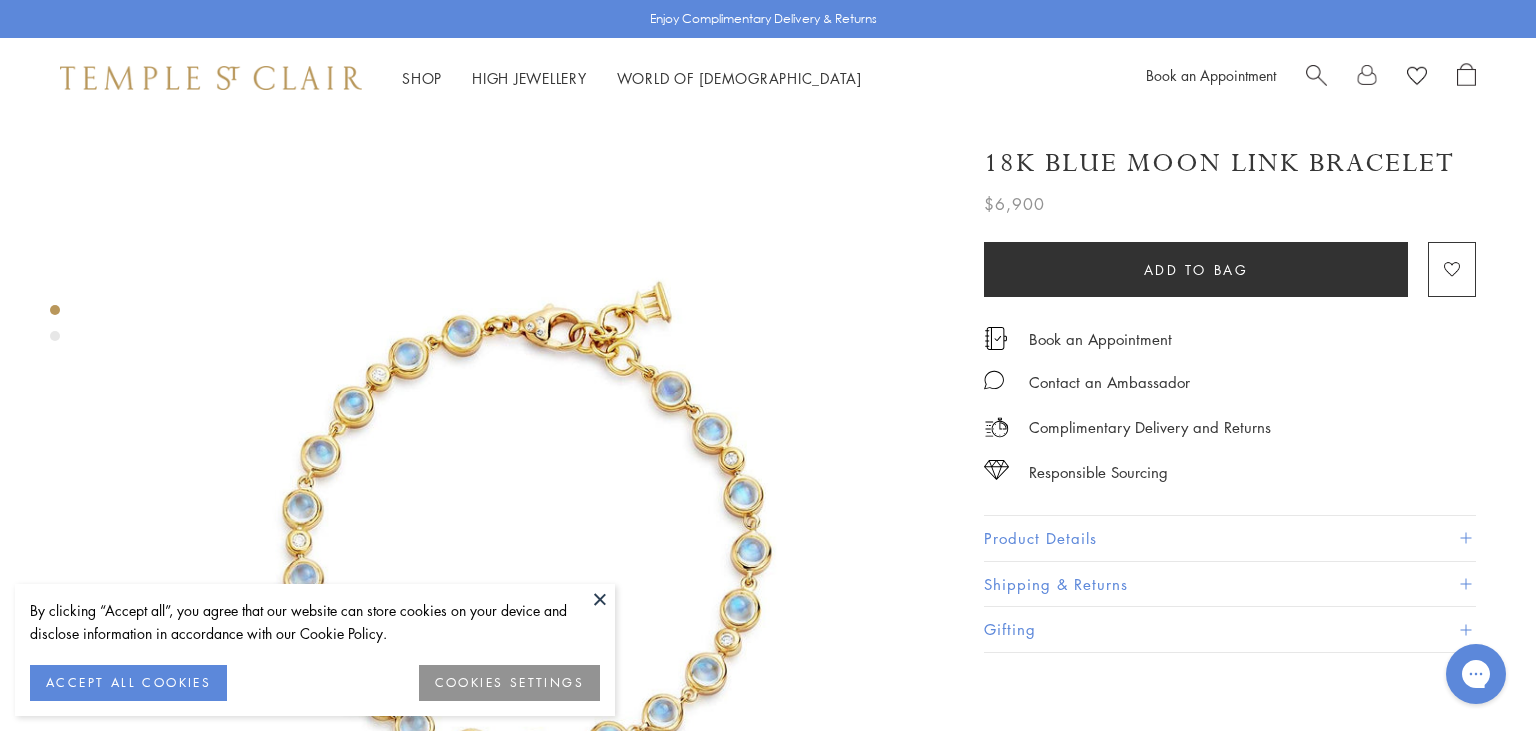 scroll, scrollTop: 0, scrollLeft: 0, axis: both 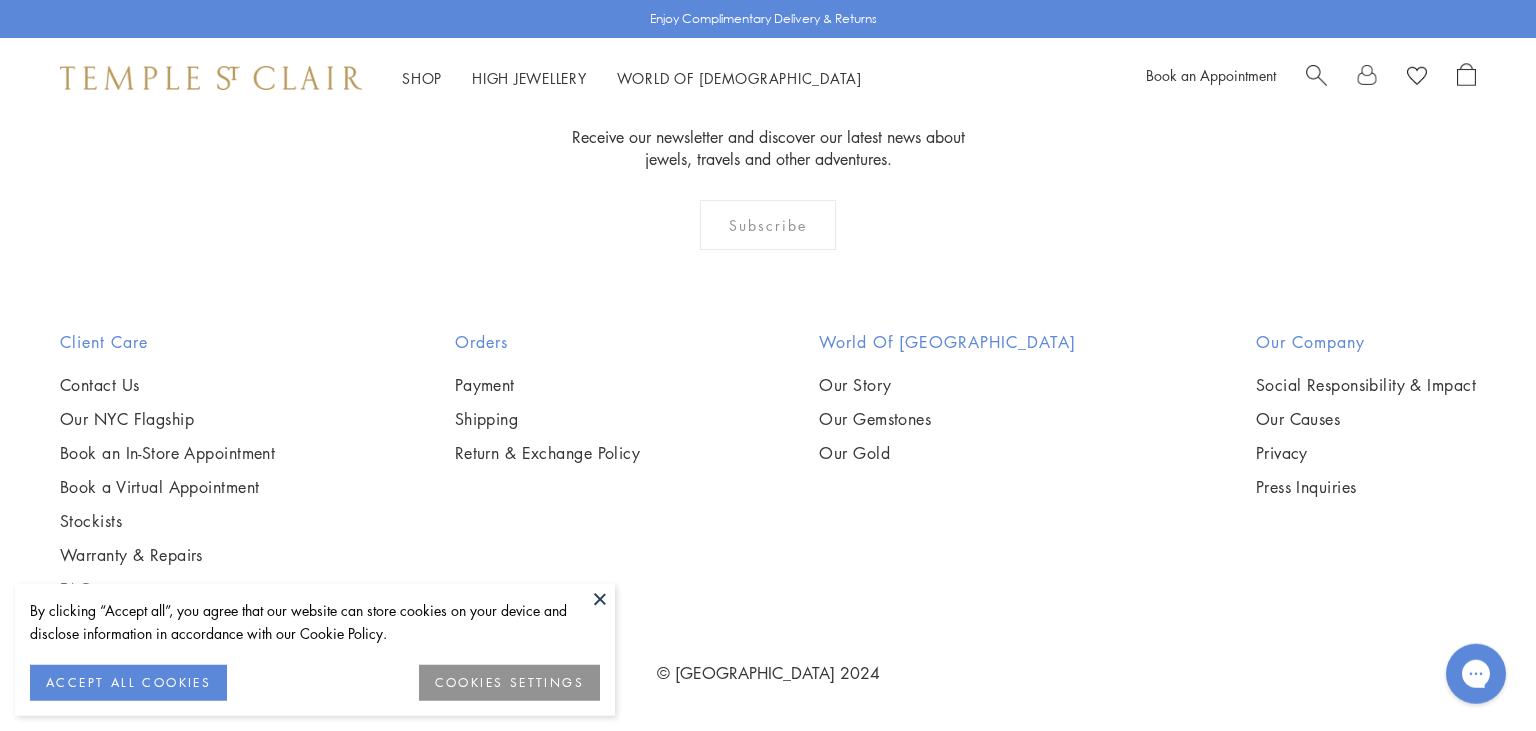 click at bounding box center [0, 0] 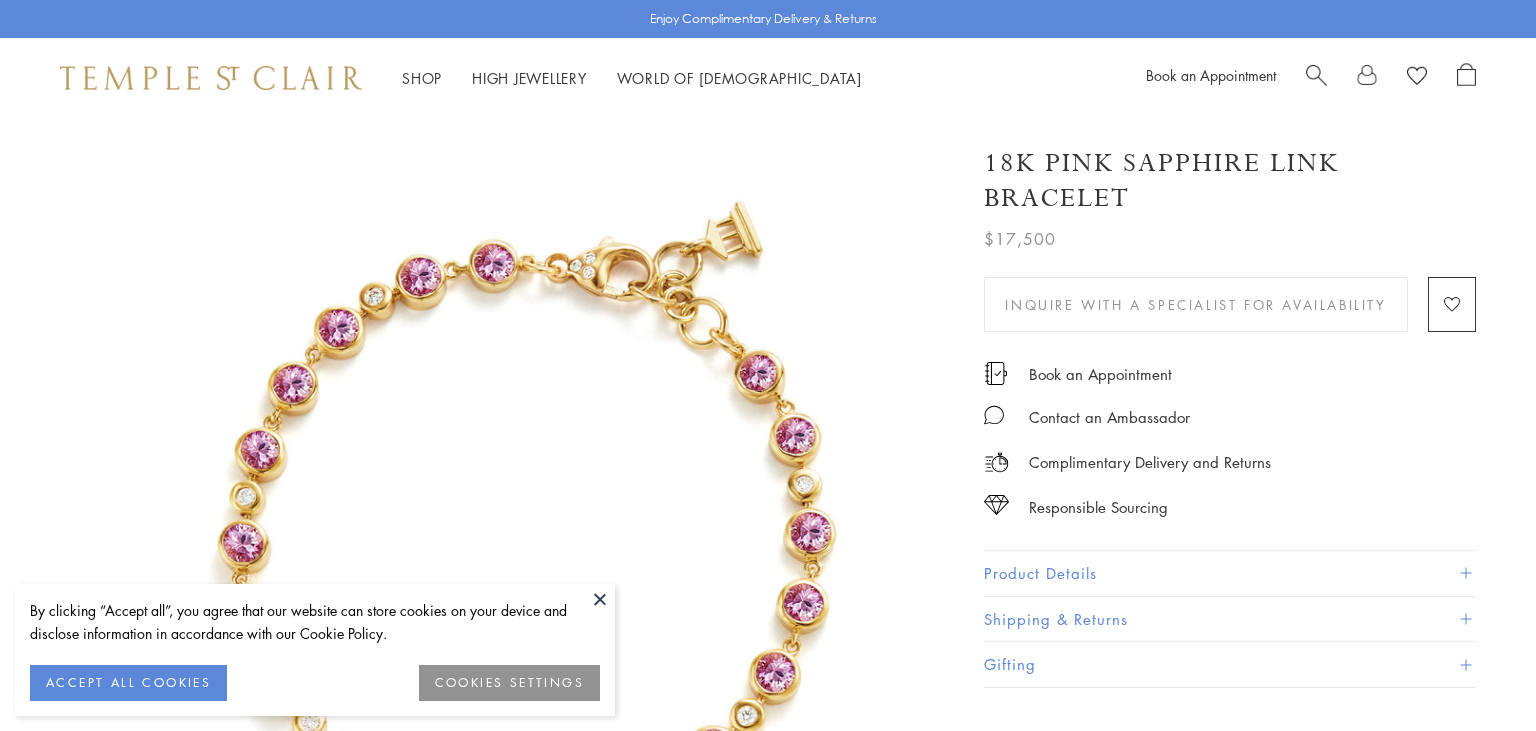 scroll, scrollTop: 0, scrollLeft: 0, axis: both 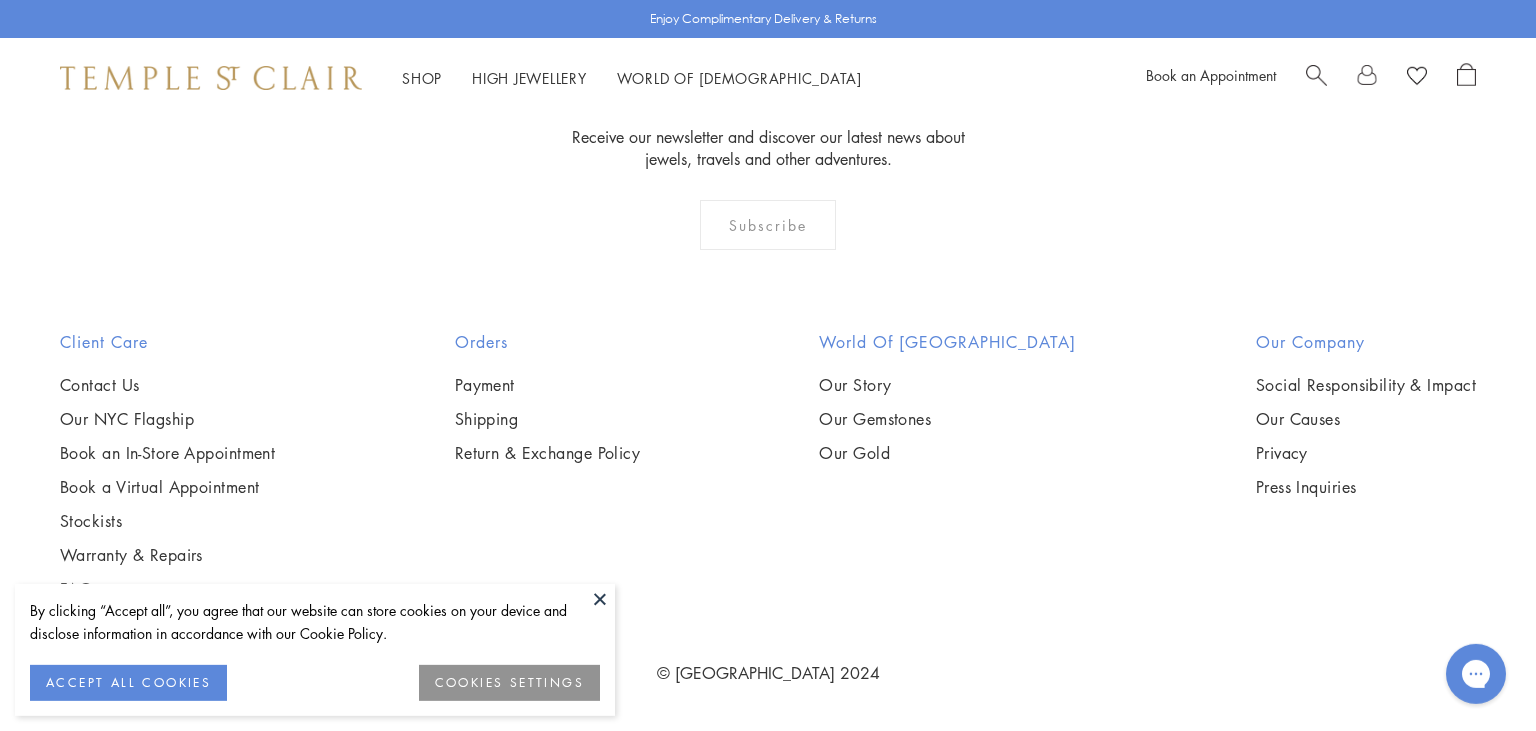 click at bounding box center [0, 0] 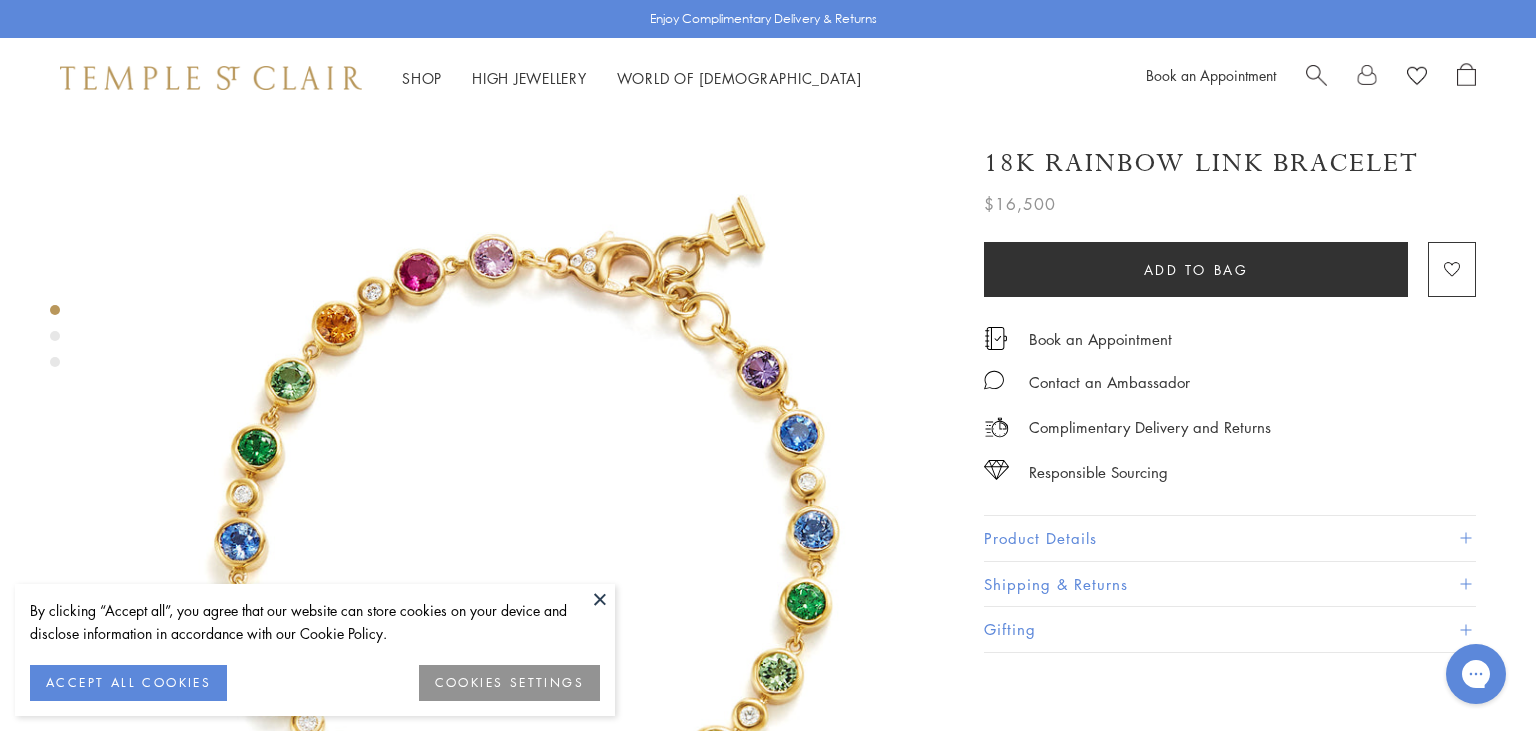 scroll, scrollTop: 0, scrollLeft: 0, axis: both 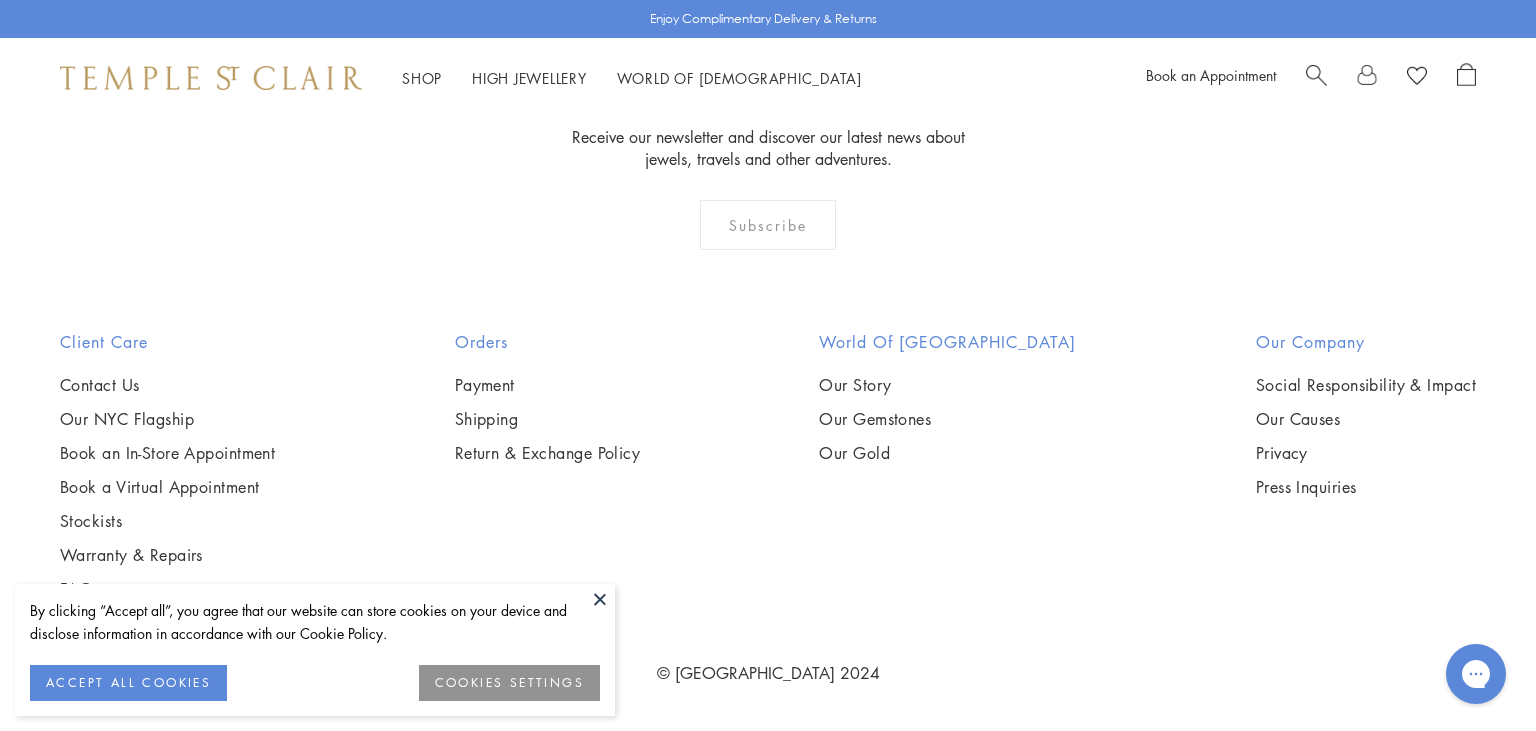 click at bounding box center [600, 599] 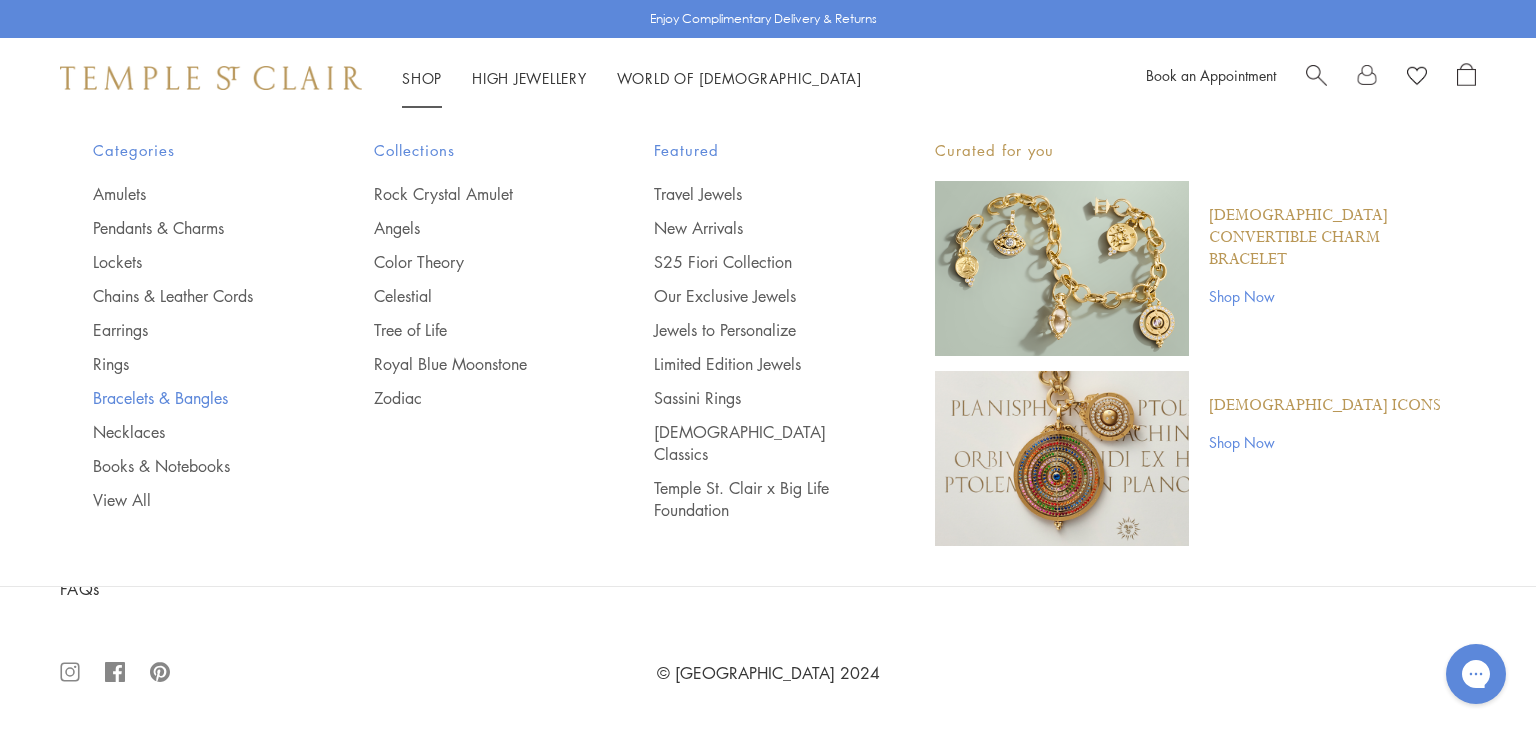 click on "Bracelets & Bangles" at bounding box center (193, 398) 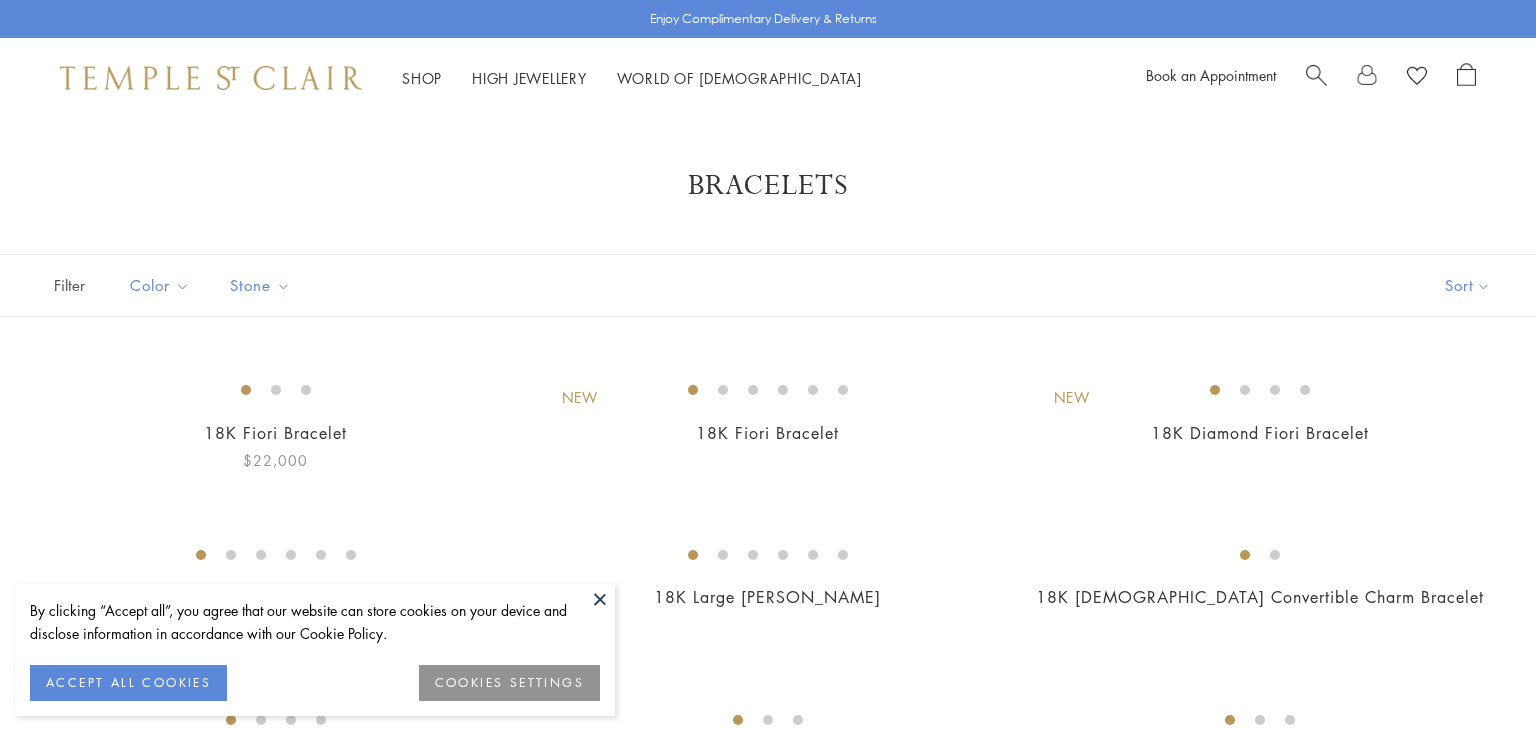 scroll, scrollTop: 0, scrollLeft: 0, axis: both 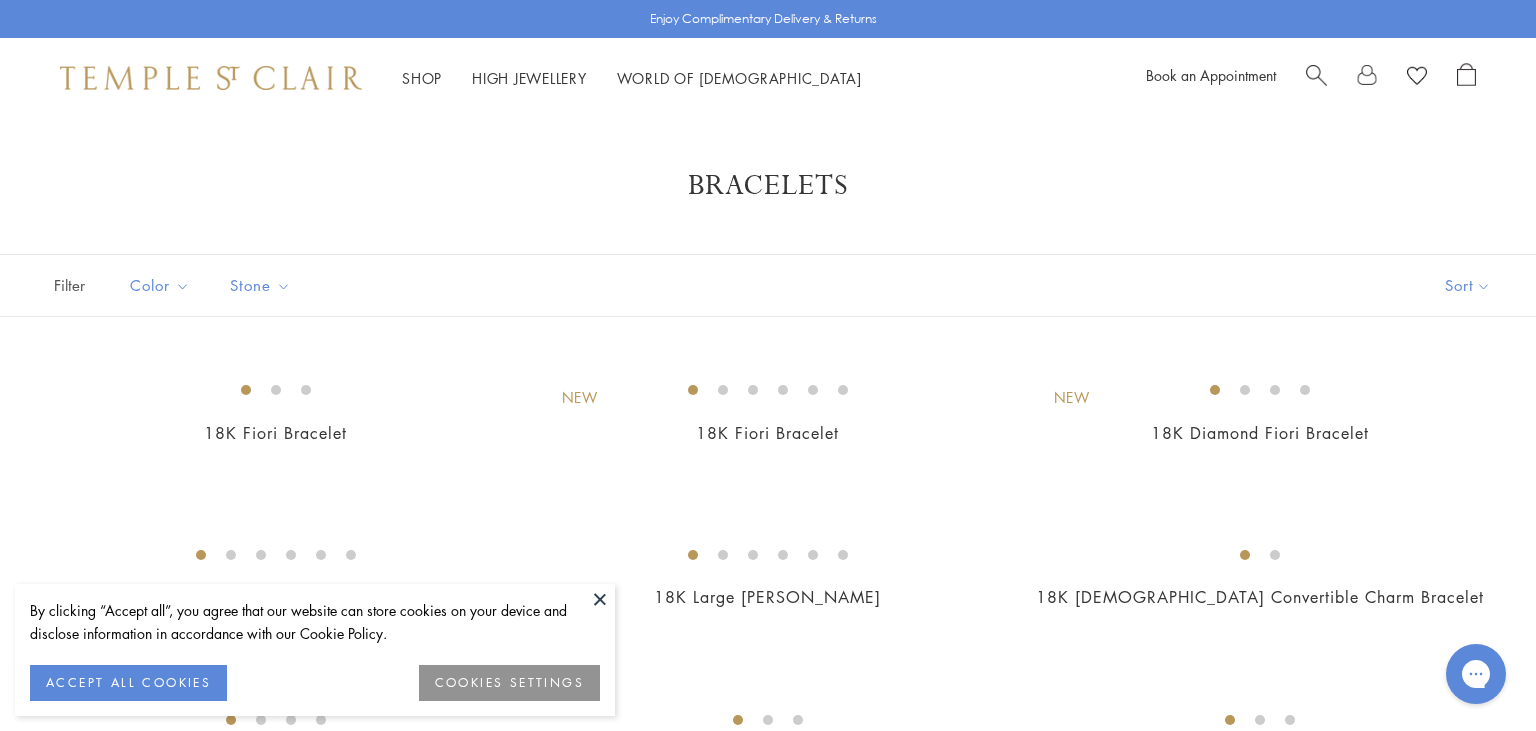 click at bounding box center [600, 599] 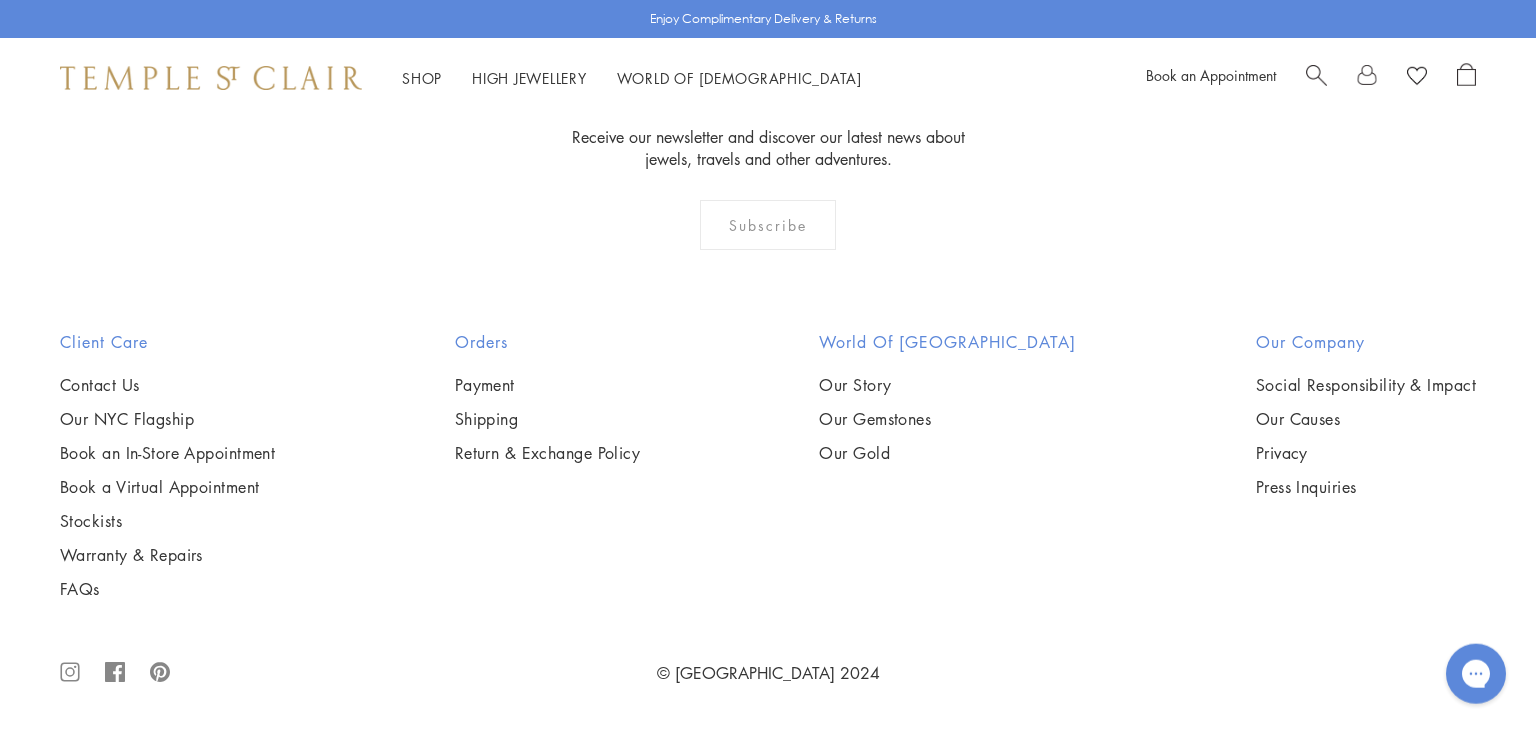 scroll, scrollTop: 3113, scrollLeft: 0, axis: vertical 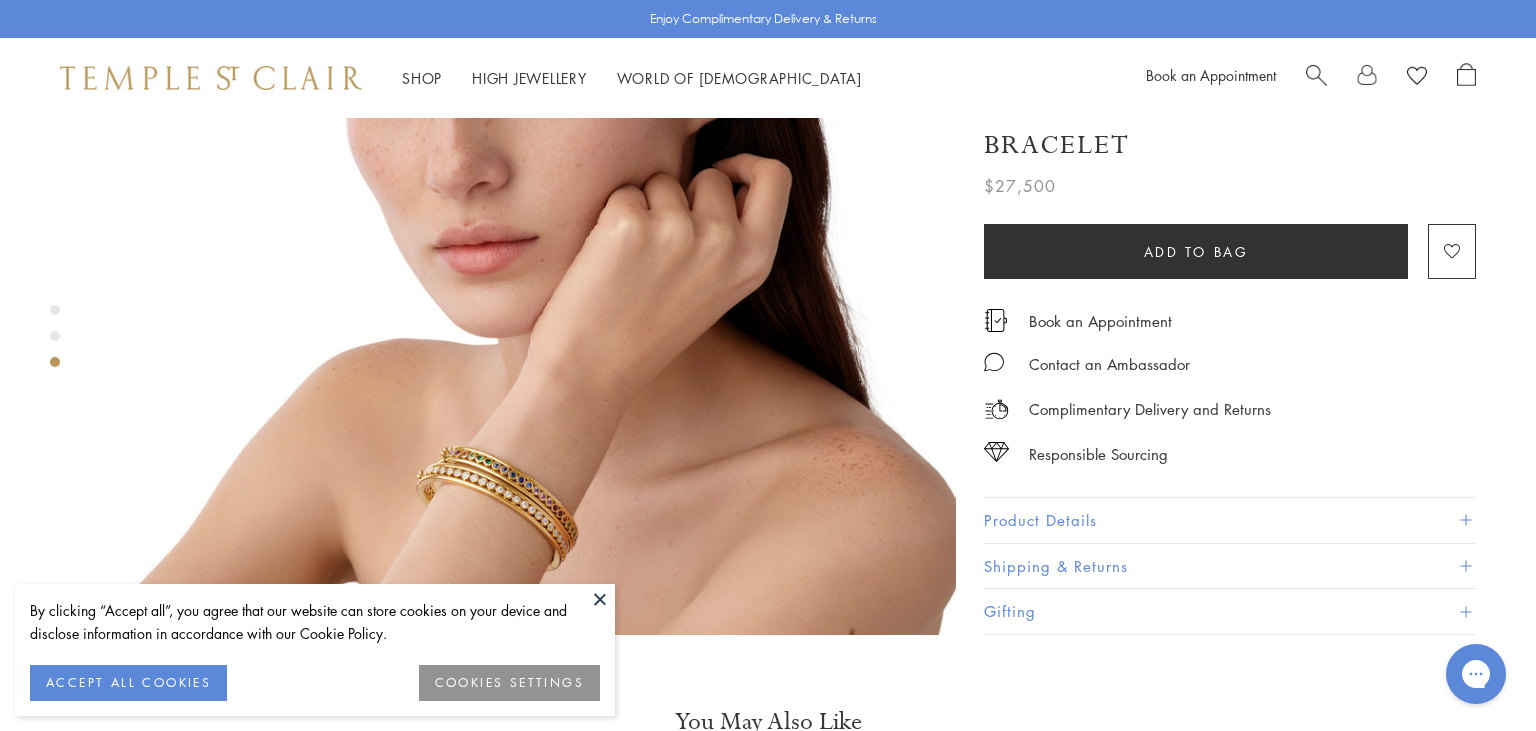 click at bounding box center [1316, 73] 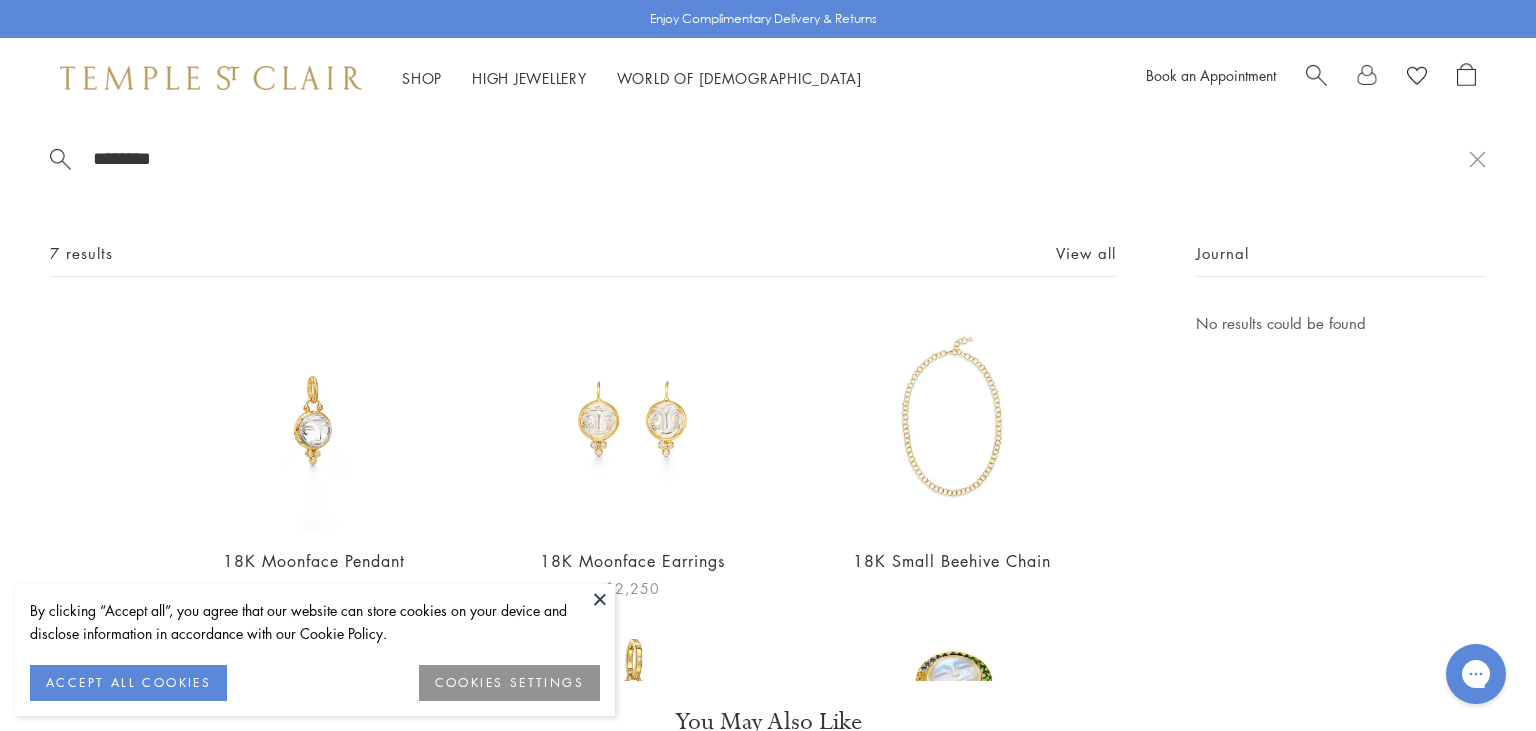 type on "********" 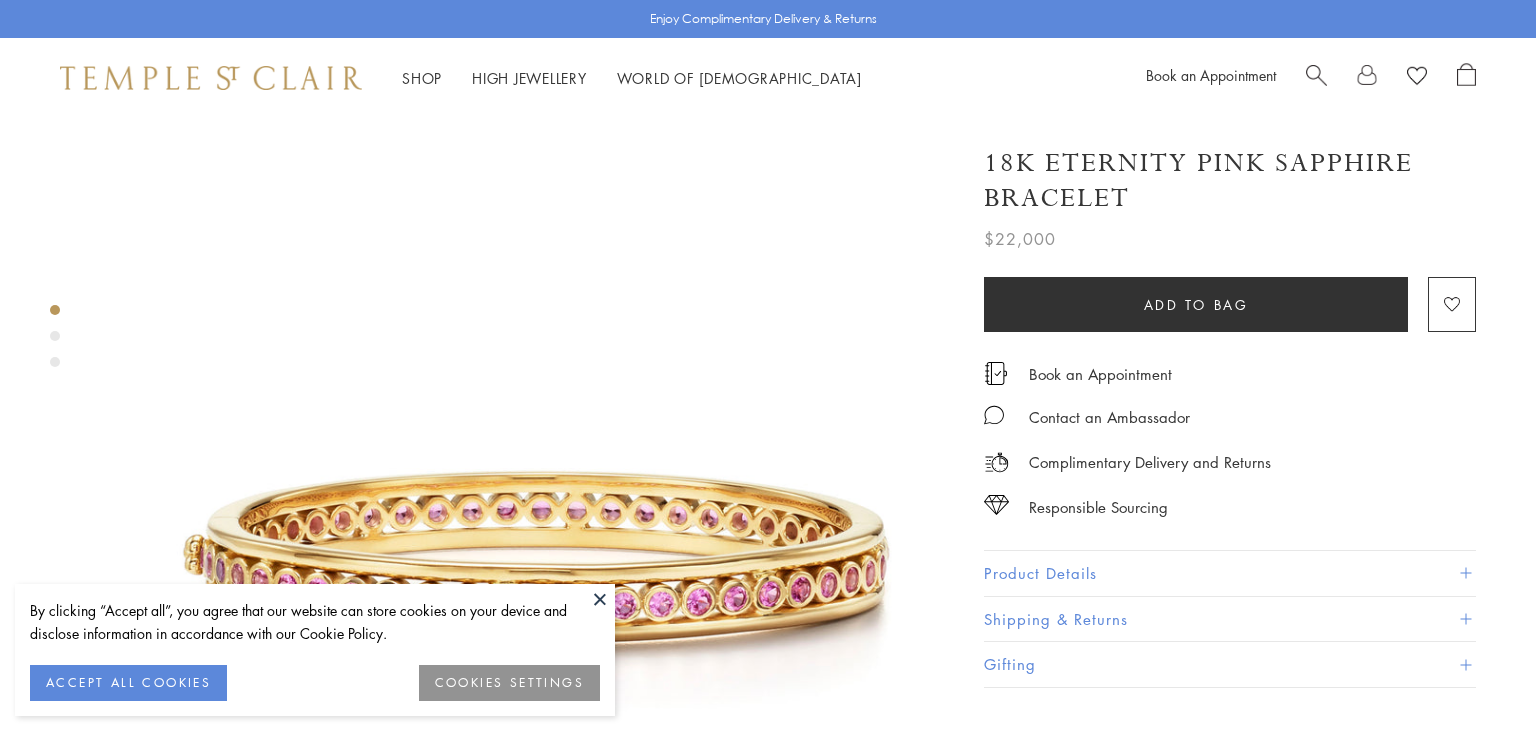 scroll, scrollTop: 0, scrollLeft: 0, axis: both 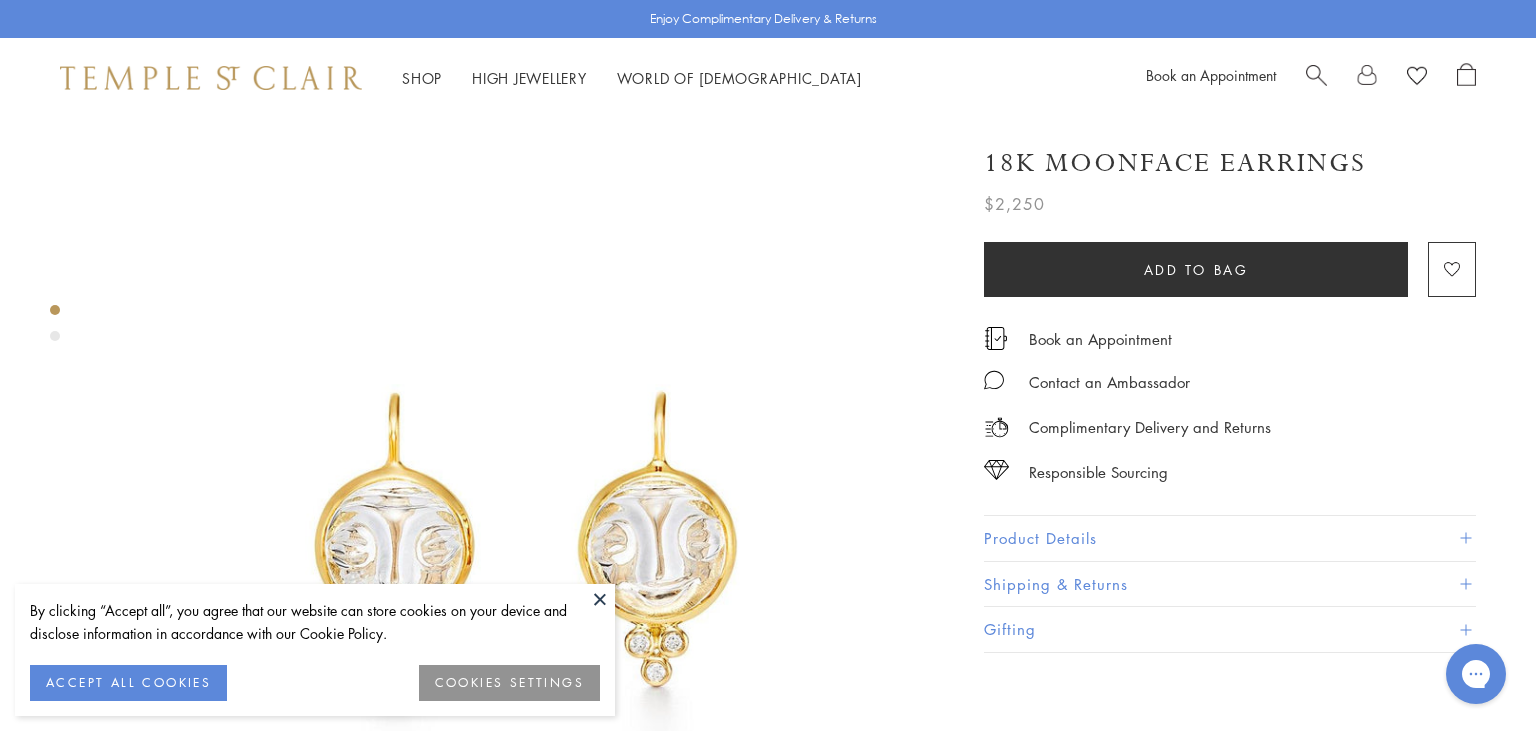 click at bounding box center (211, 78) 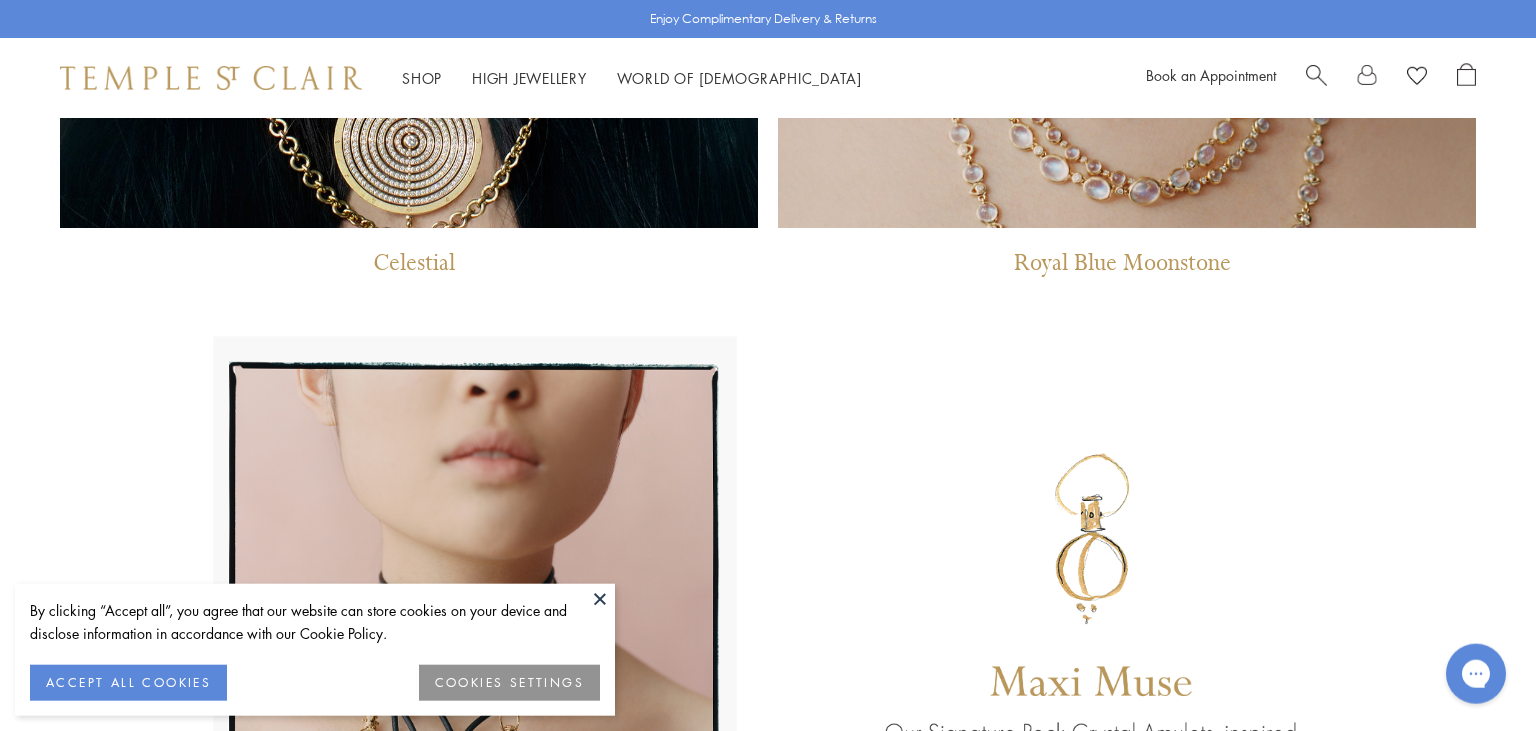 scroll, scrollTop: 2395, scrollLeft: 0, axis: vertical 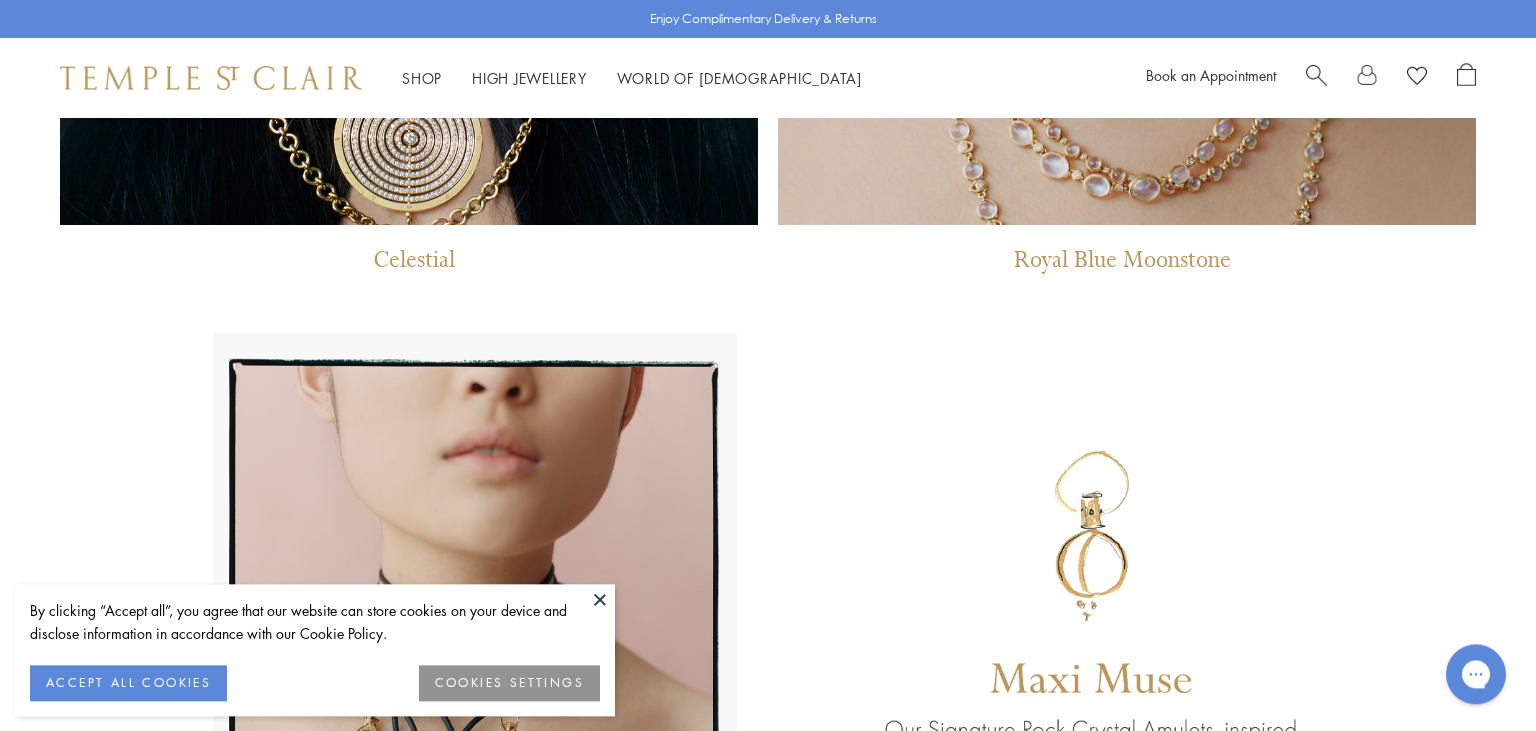click at bounding box center (600, 599) 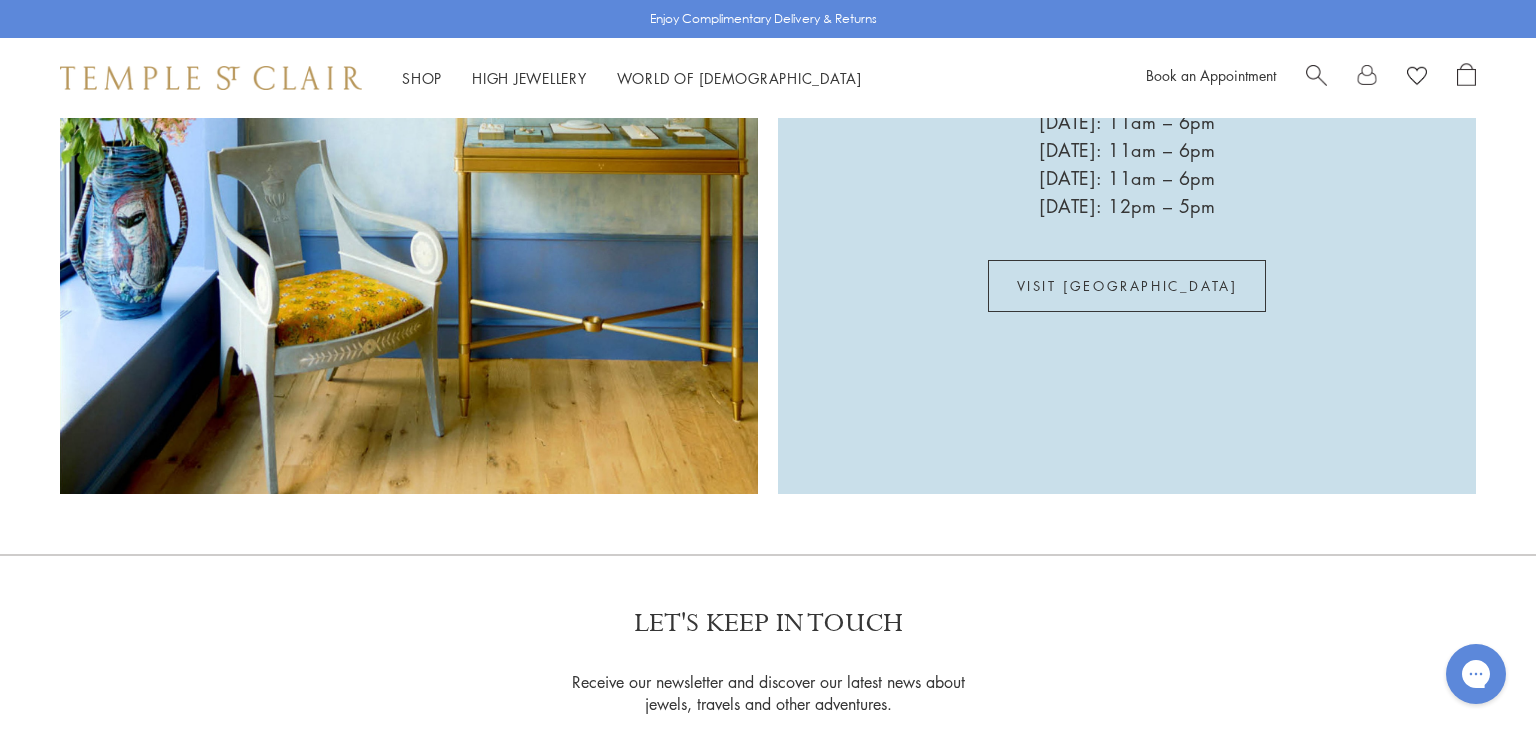 scroll, scrollTop: 4688, scrollLeft: 0, axis: vertical 